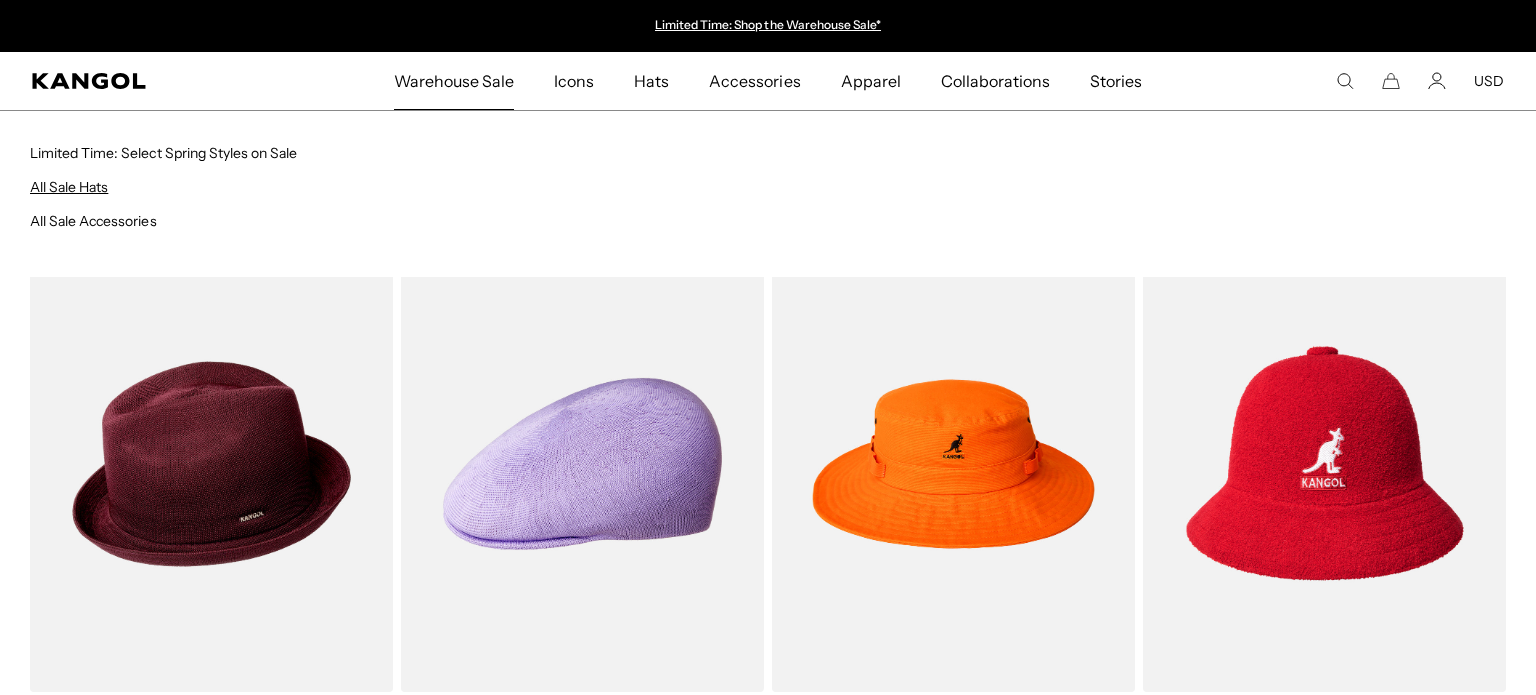 scroll, scrollTop: 505, scrollLeft: 0, axis: vertical 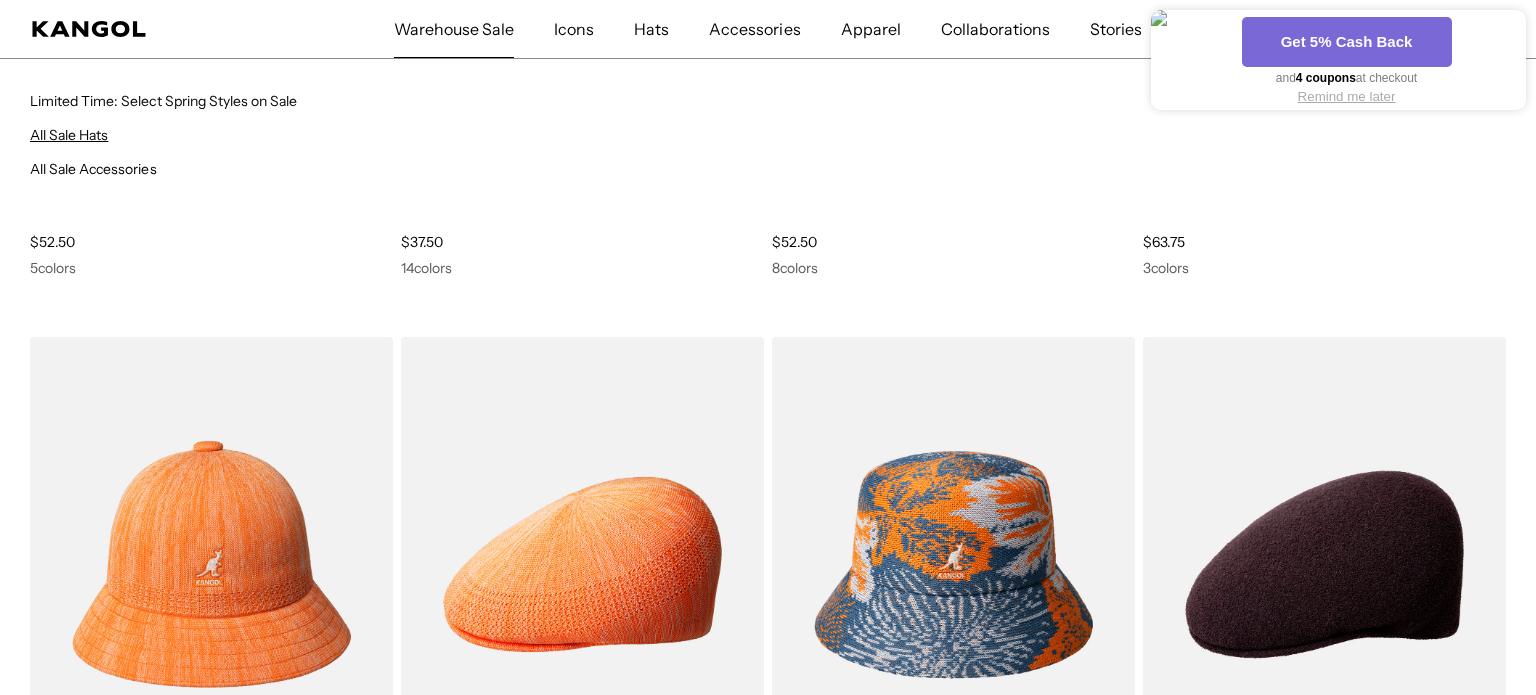 click on "All Sale Hats" at bounding box center [69, 135] 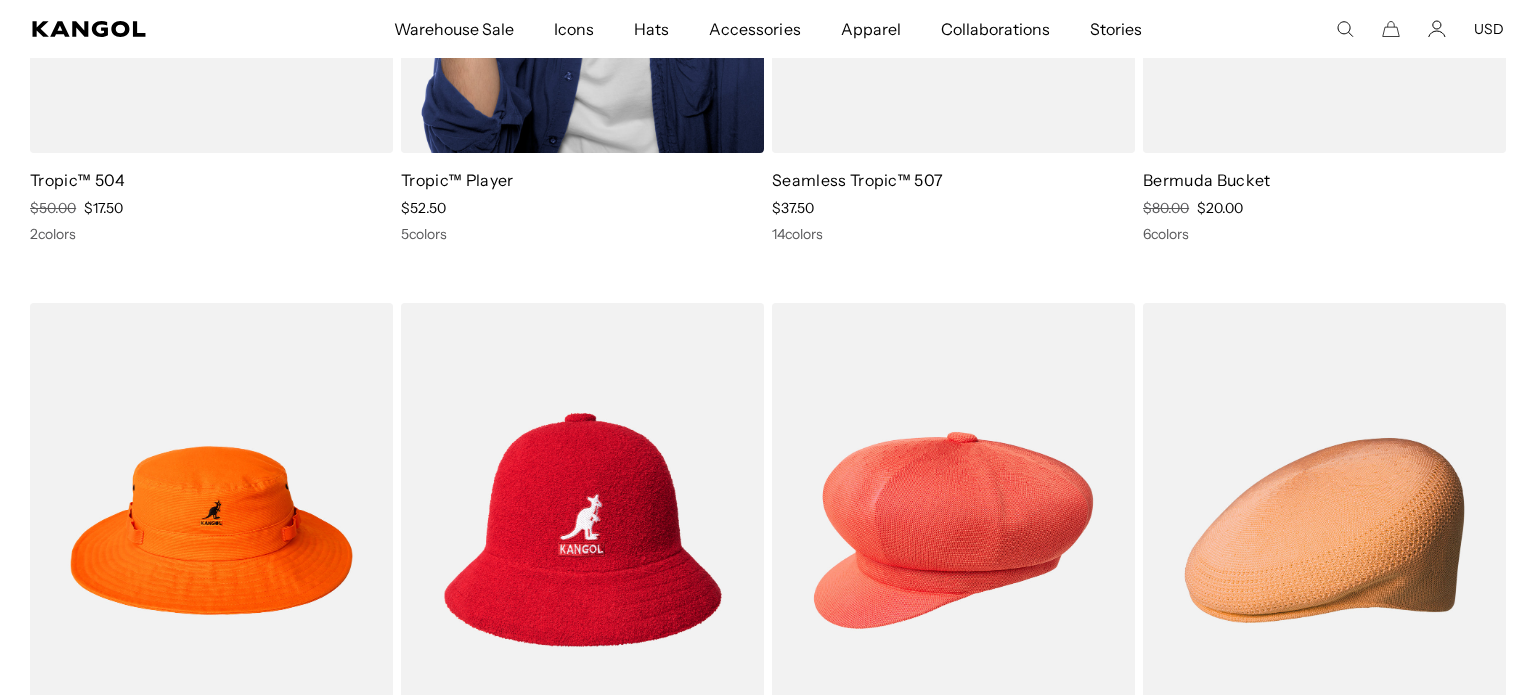 scroll, scrollTop: 36, scrollLeft: 0, axis: vertical 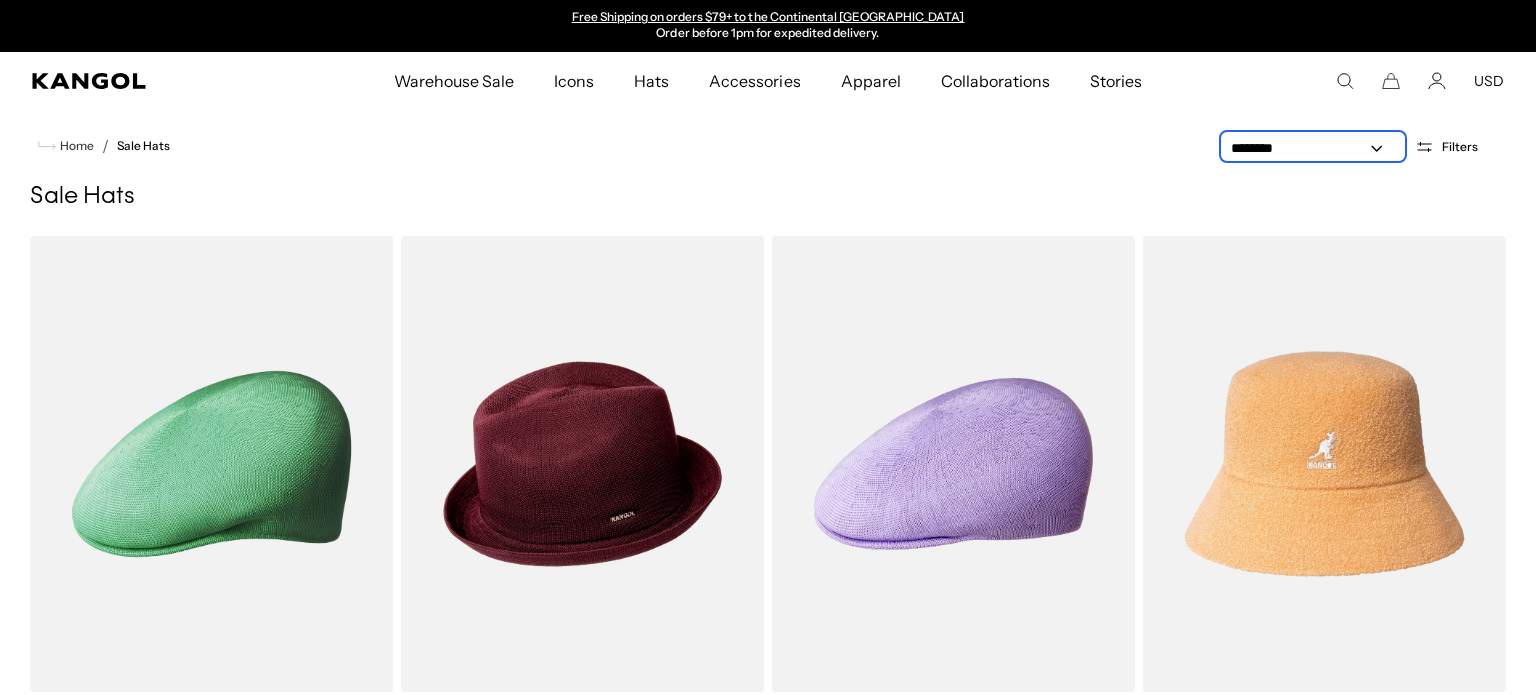 click on "**********" at bounding box center (1313, 148) 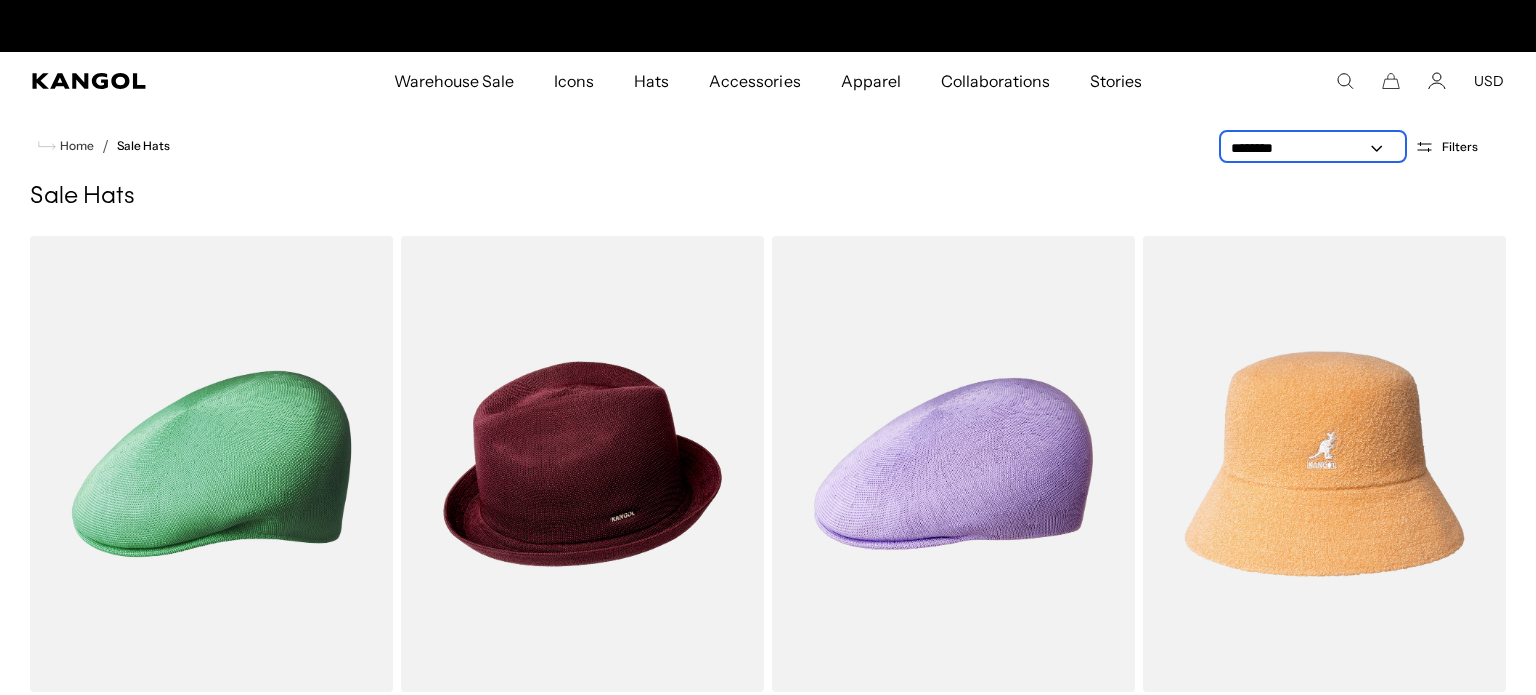 scroll, scrollTop: 0, scrollLeft: 0, axis: both 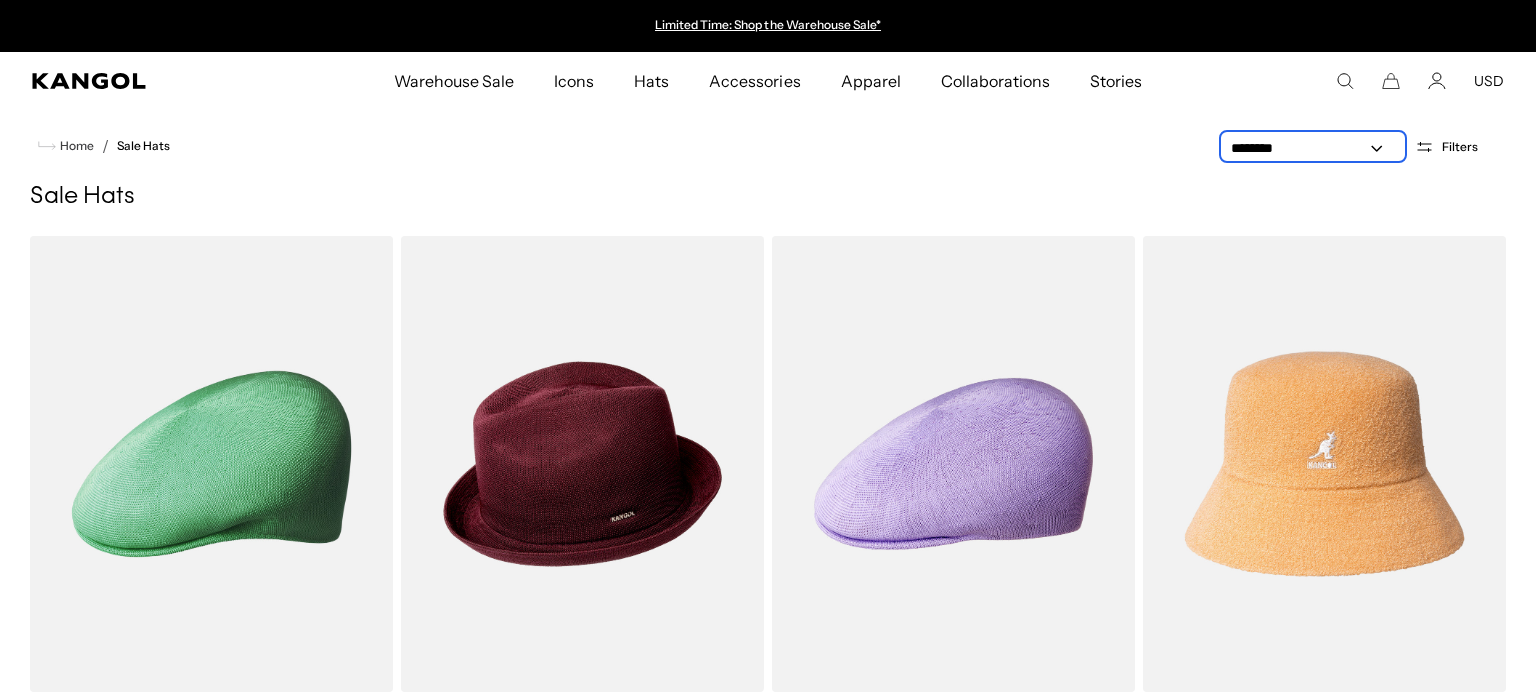 click on "**********" at bounding box center (1313, 148) 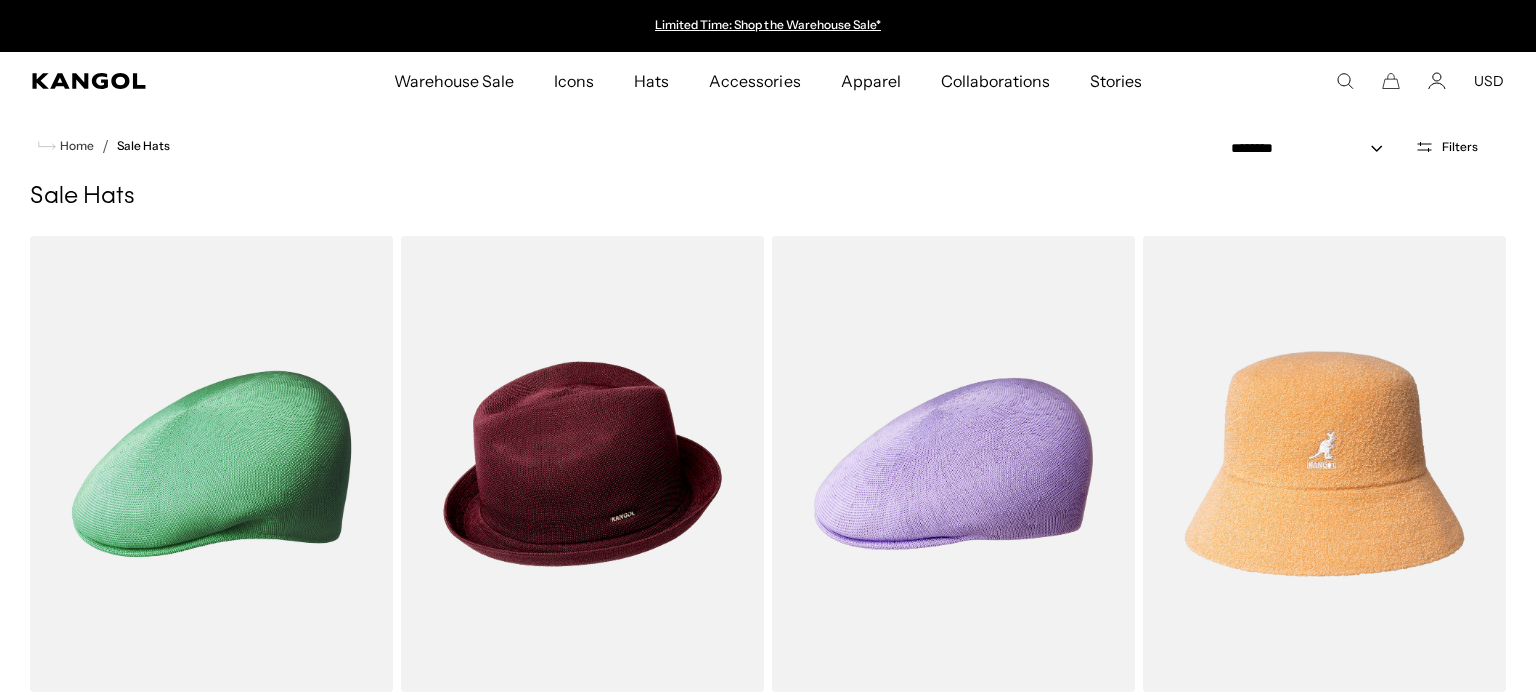 click on "Filters" at bounding box center [1460, 147] 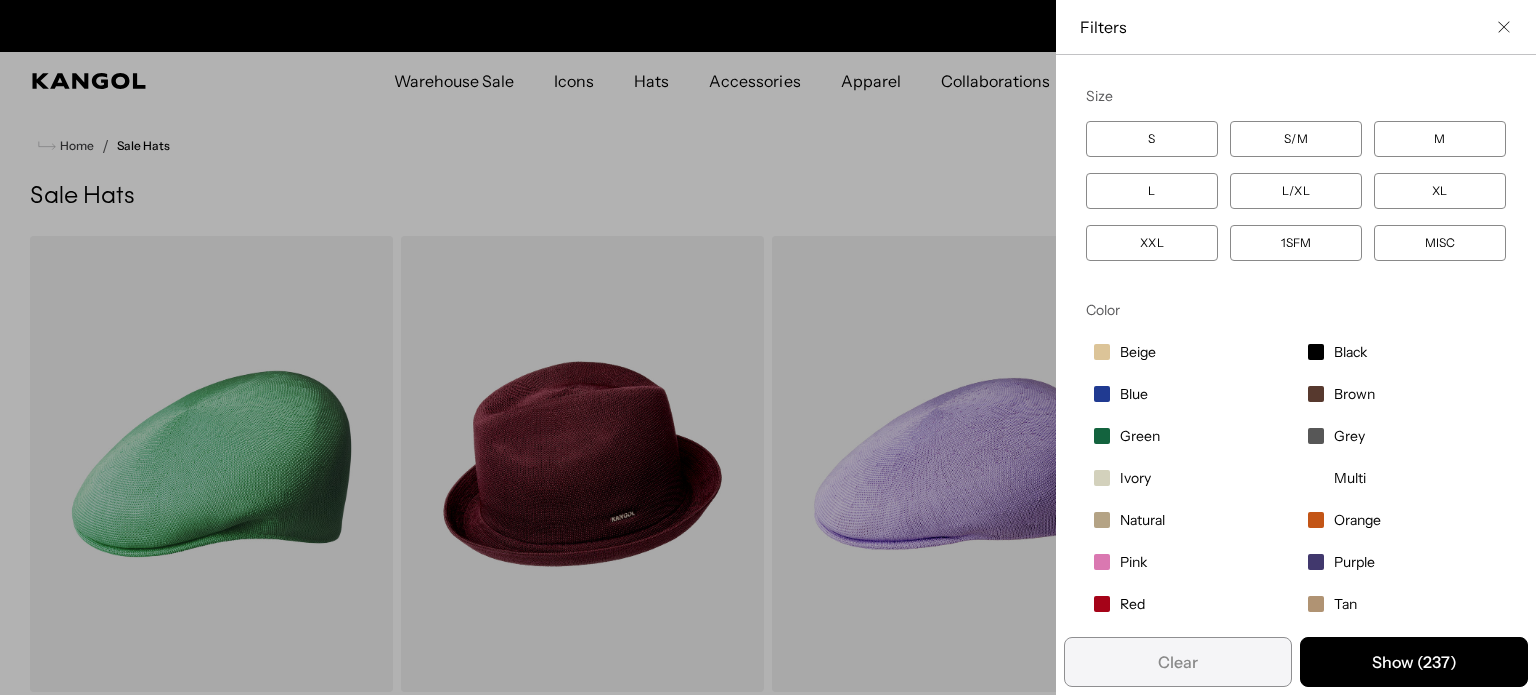 scroll, scrollTop: 0, scrollLeft: 412, axis: horizontal 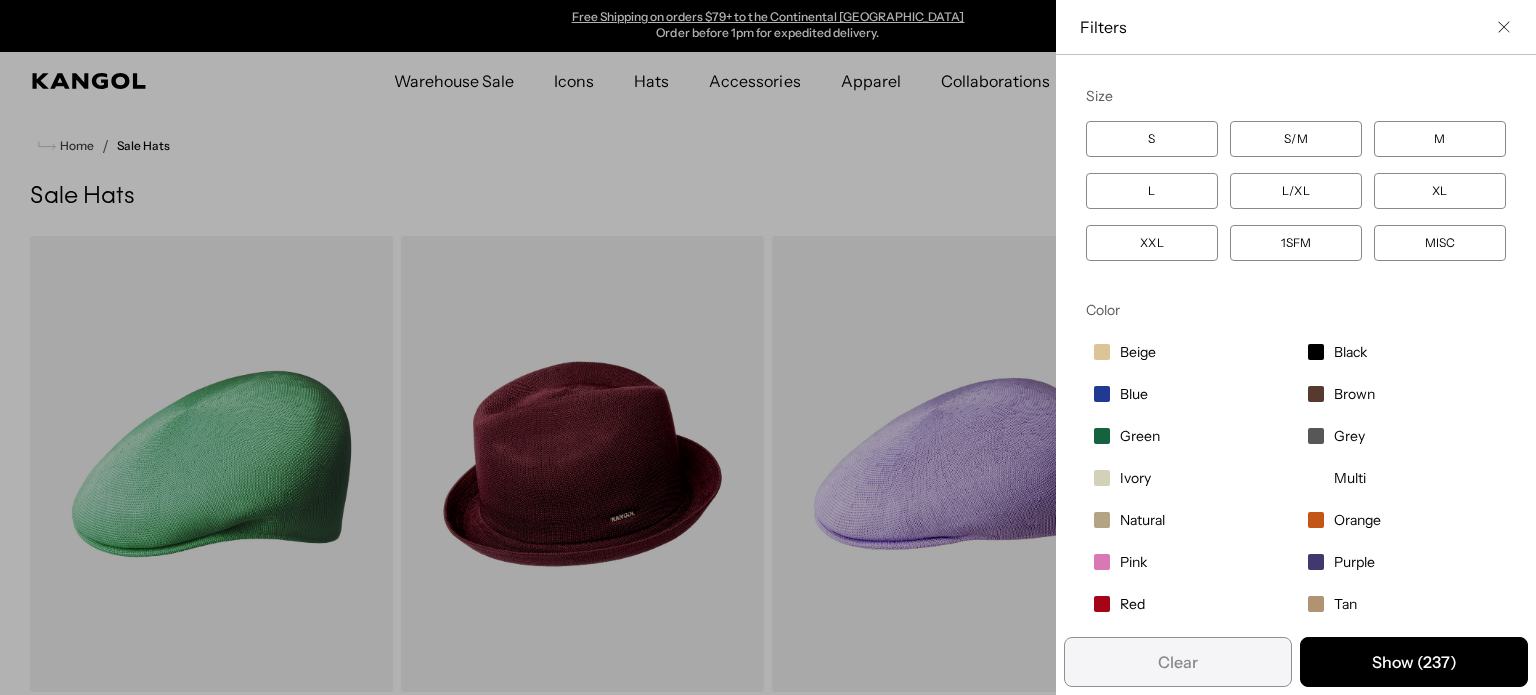 click on "M" at bounding box center [1440, 139] 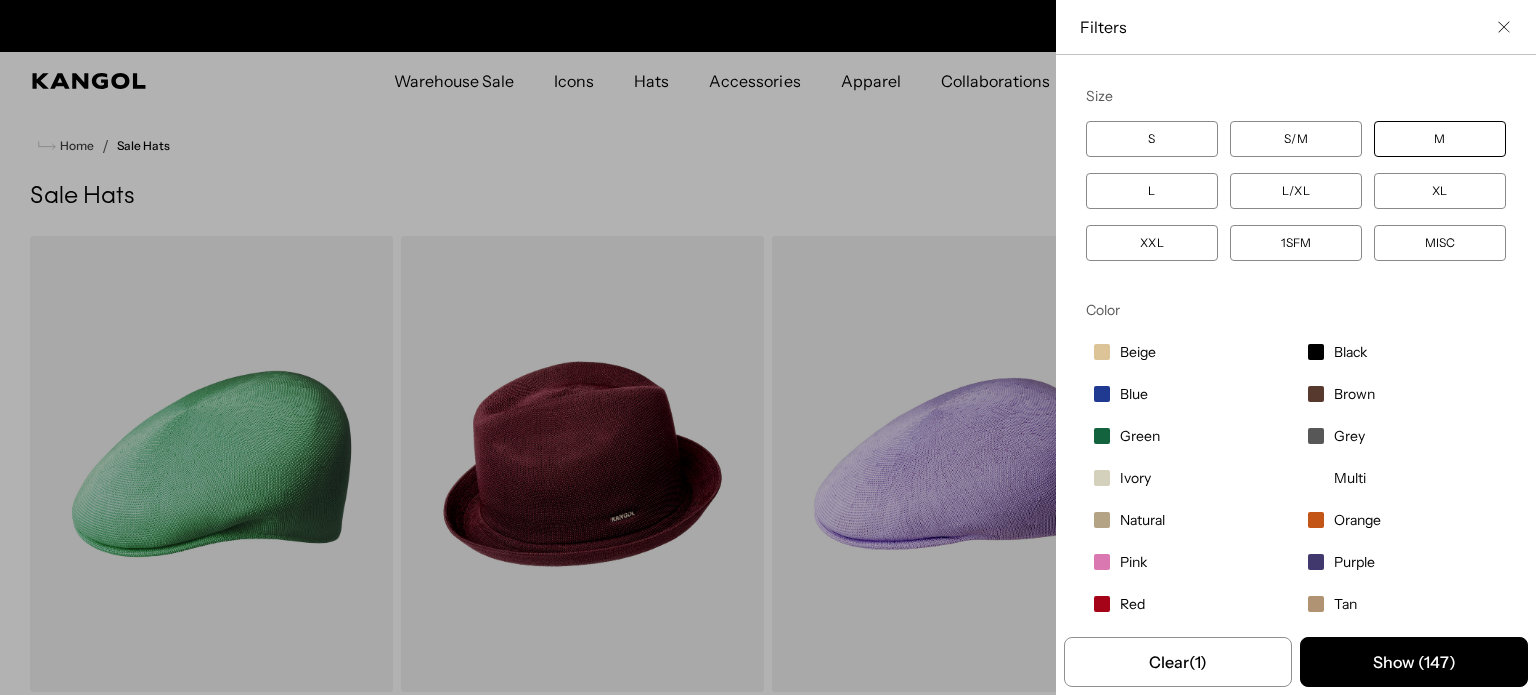 scroll, scrollTop: 0, scrollLeft: 0, axis: both 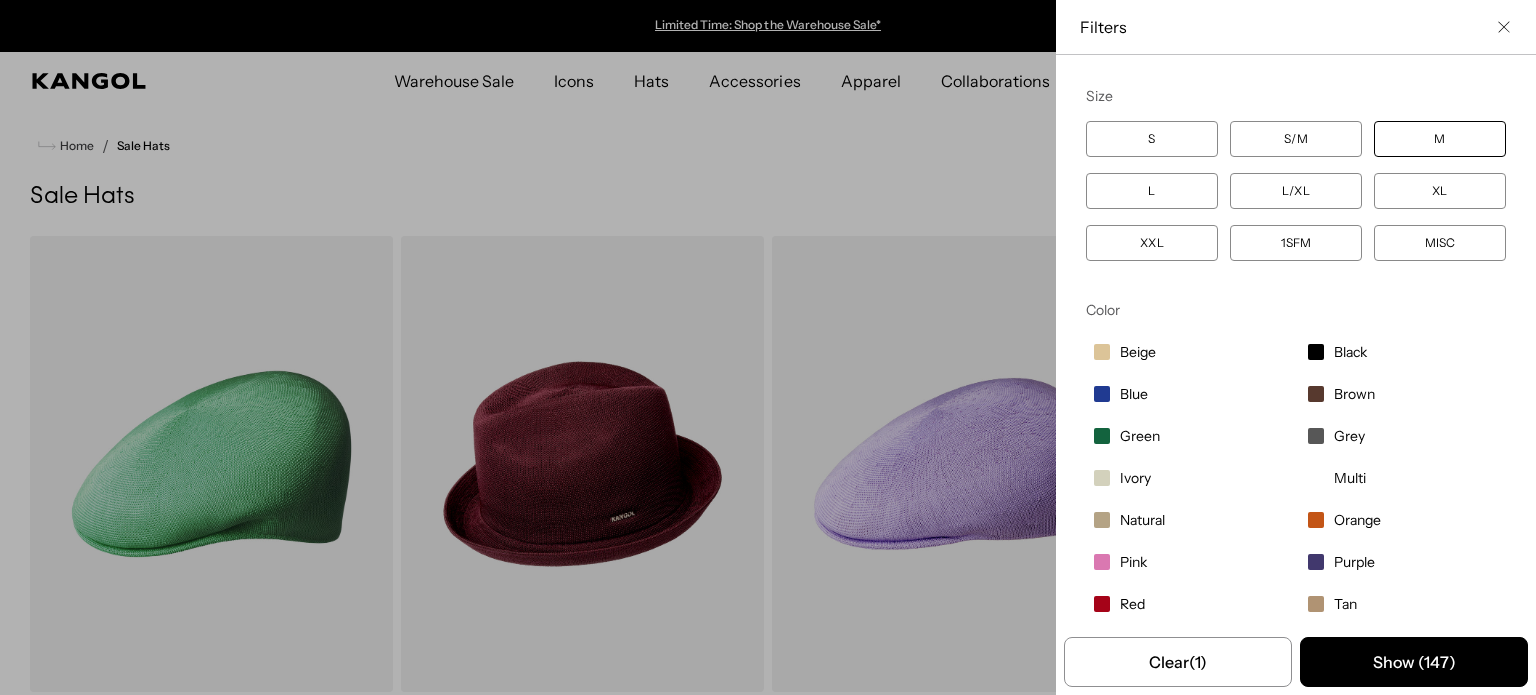 click 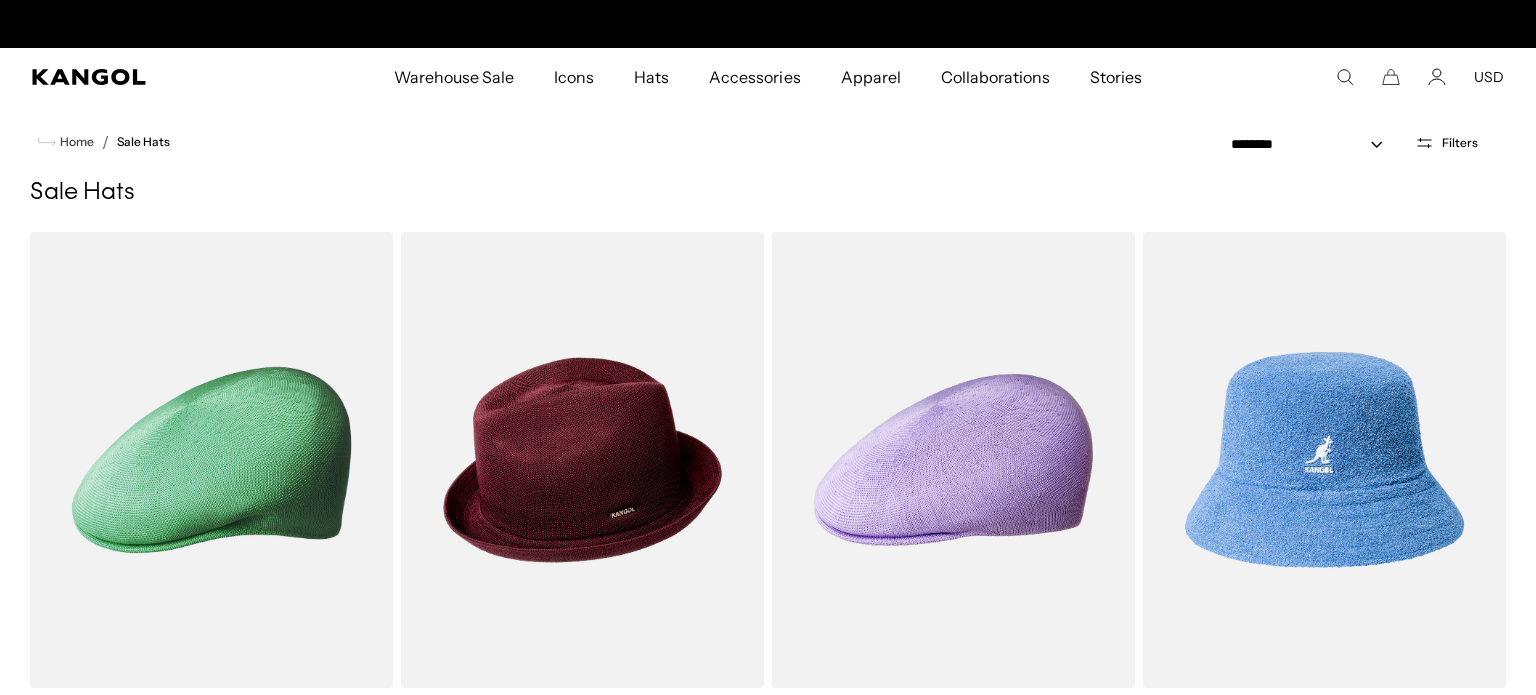 scroll, scrollTop: 32, scrollLeft: 0, axis: vertical 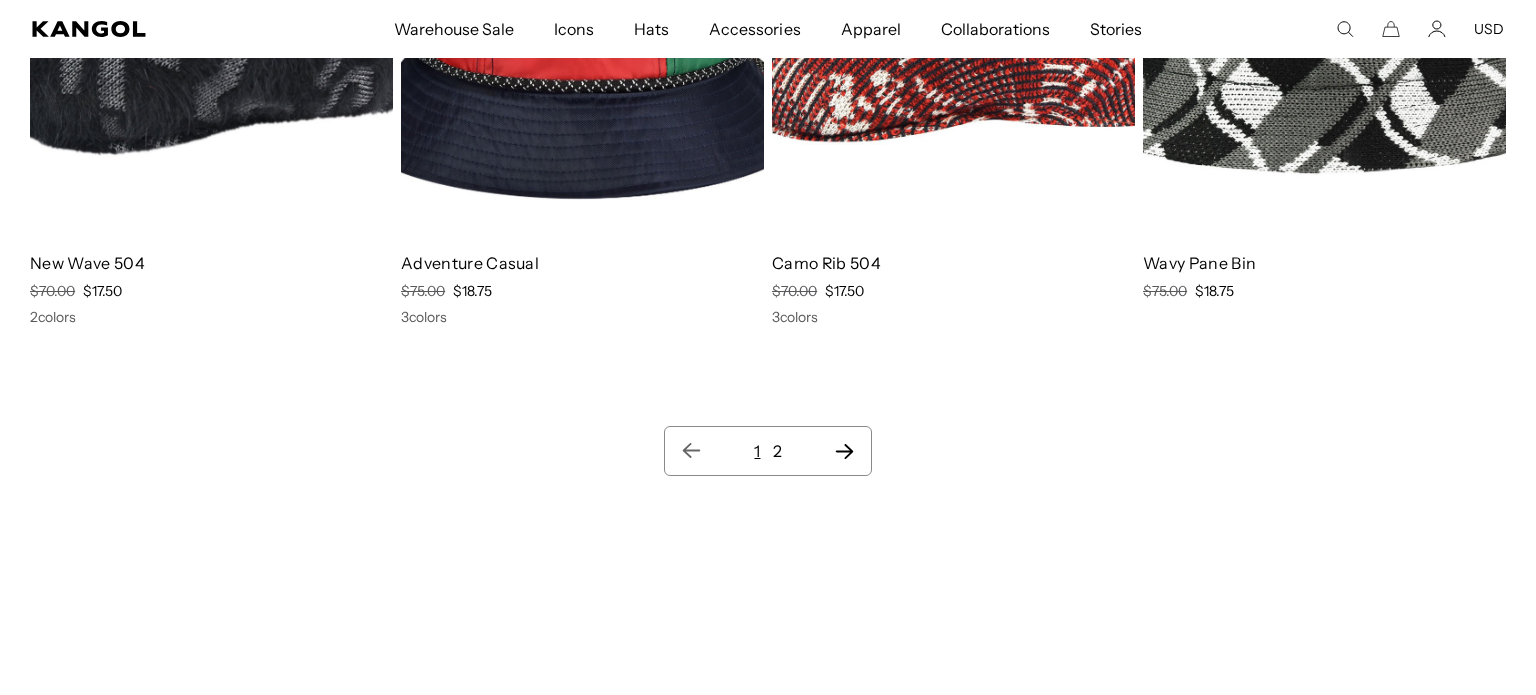 click on "2" at bounding box center (777, 451) 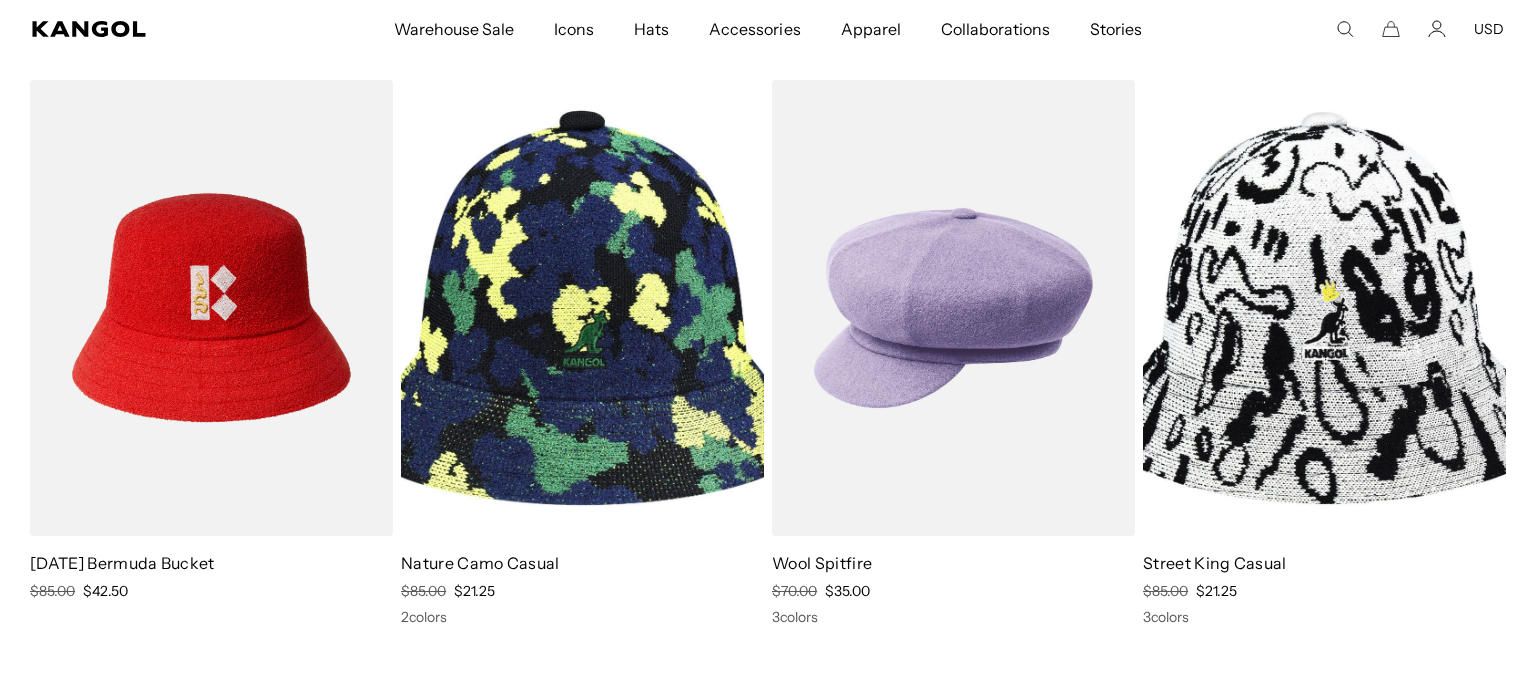 click at bounding box center (953, 308) 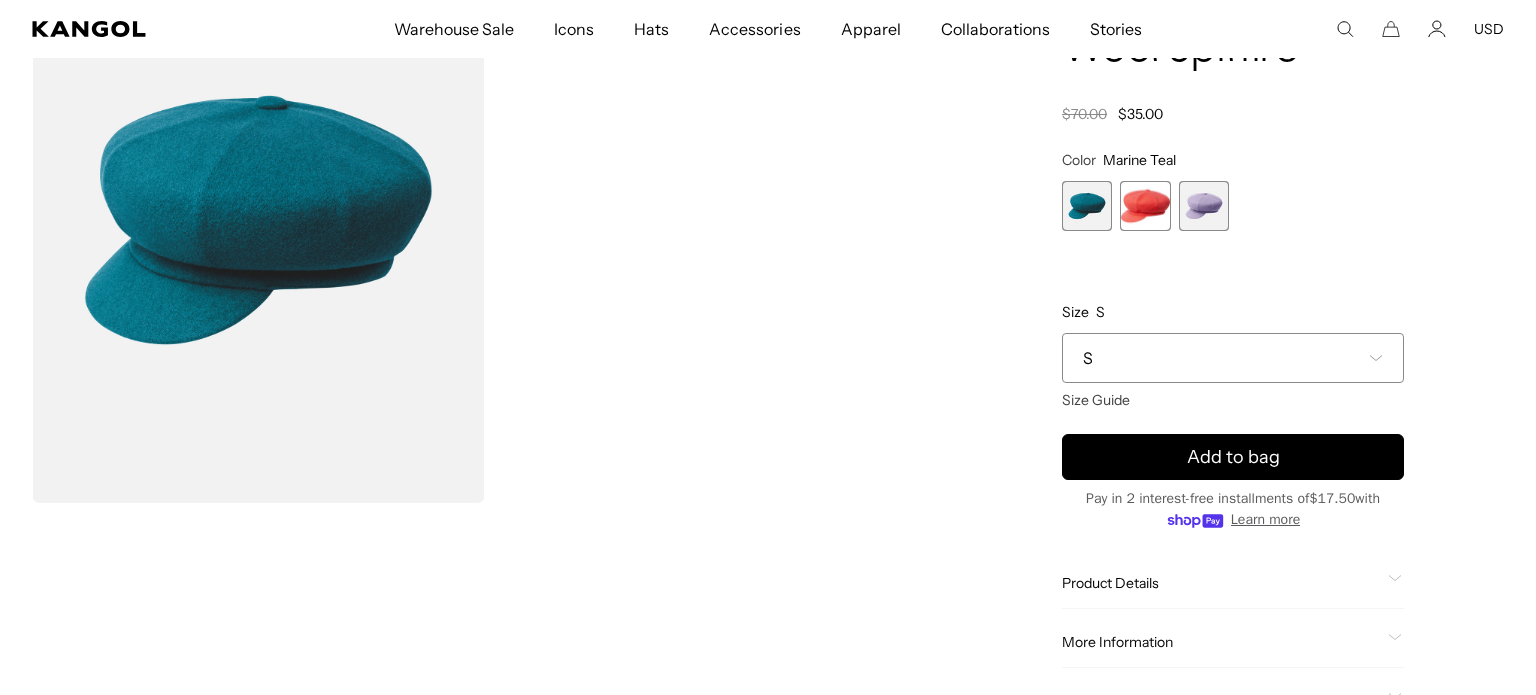 scroll, scrollTop: 213, scrollLeft: 0, axis: vertical 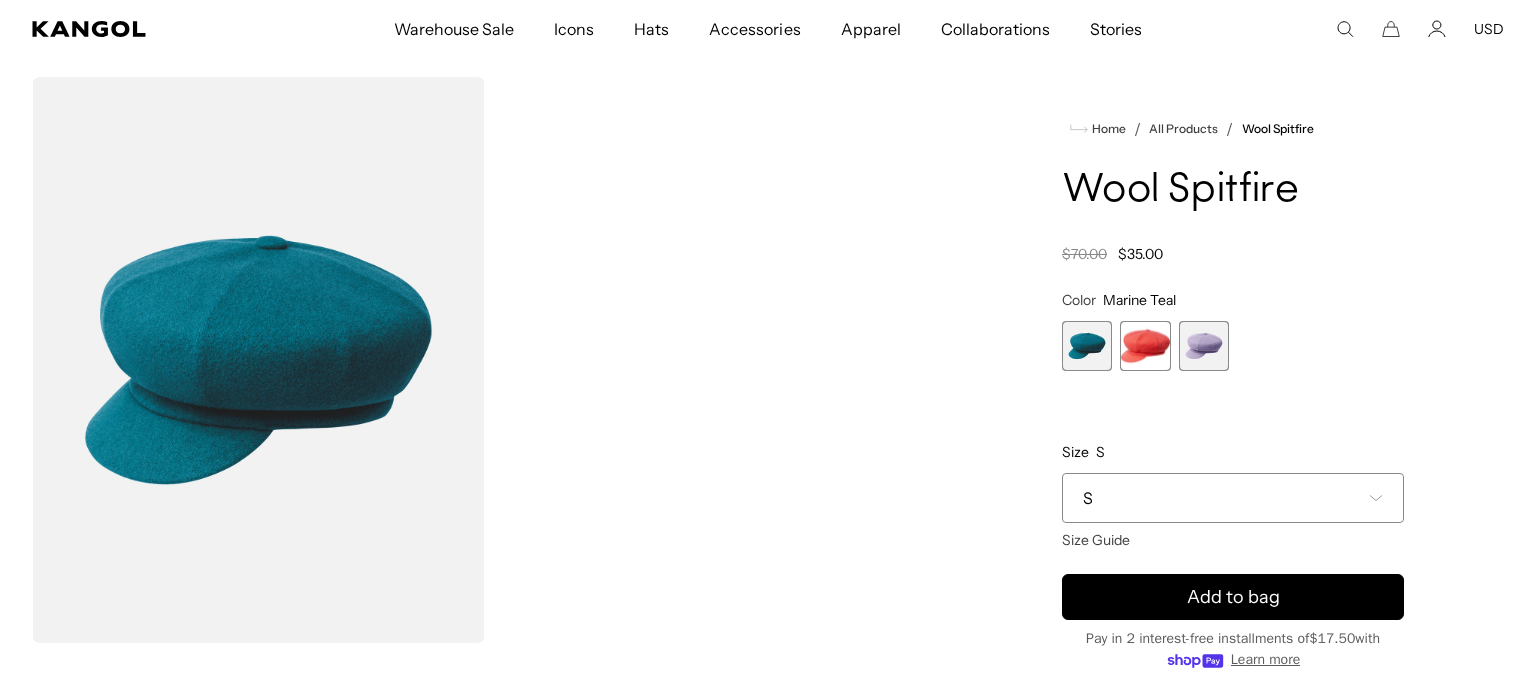 click at bounding box center (1145, 346) 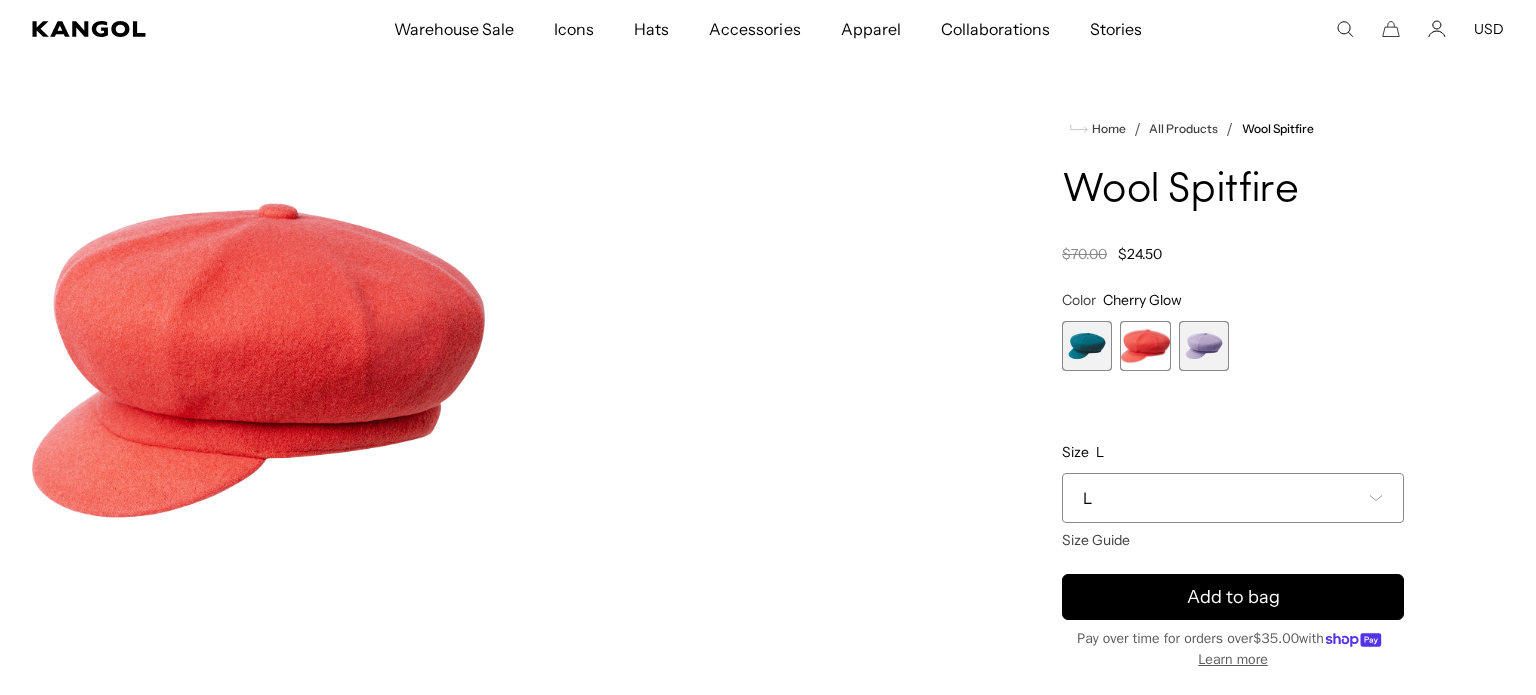 scroll, scrollTop: 0, scrollLeft: 412, axis: horizontal 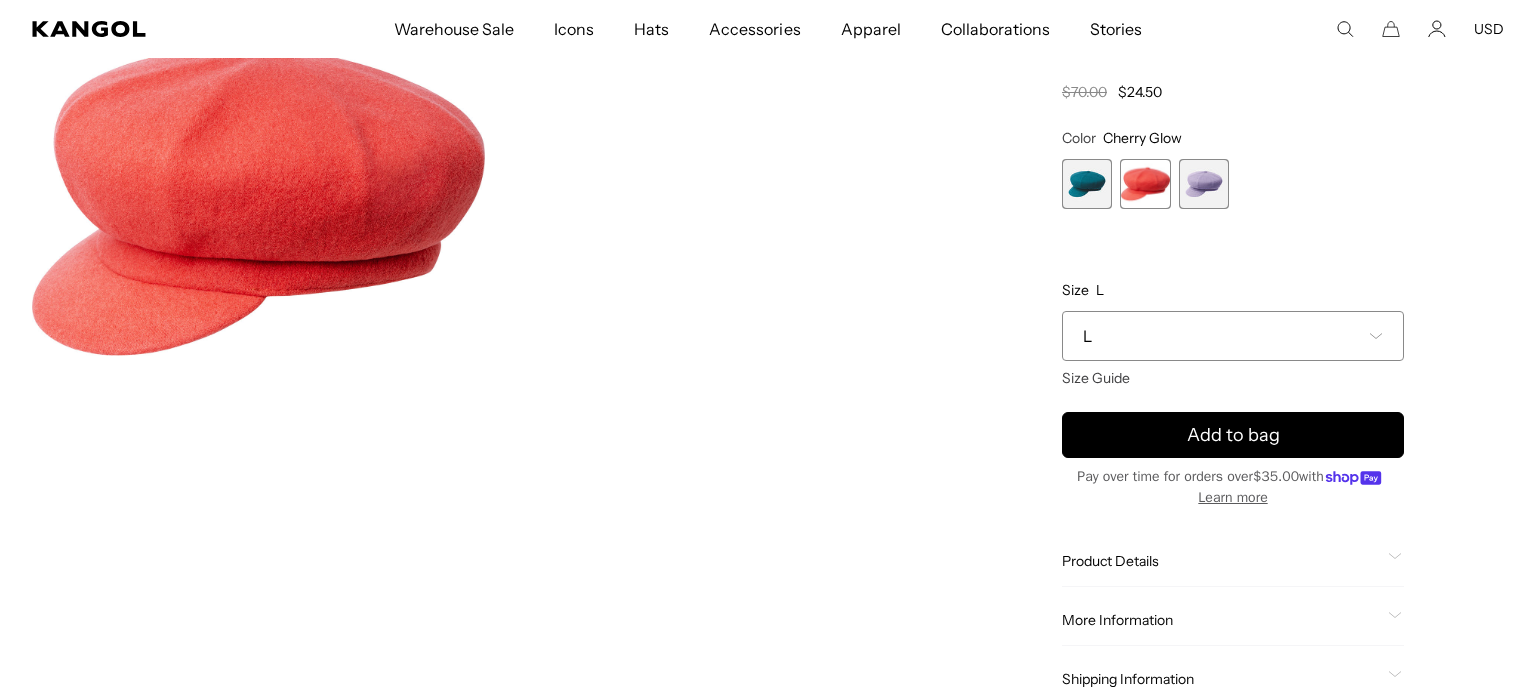 click on "L" at bounding box center [1233, 336] 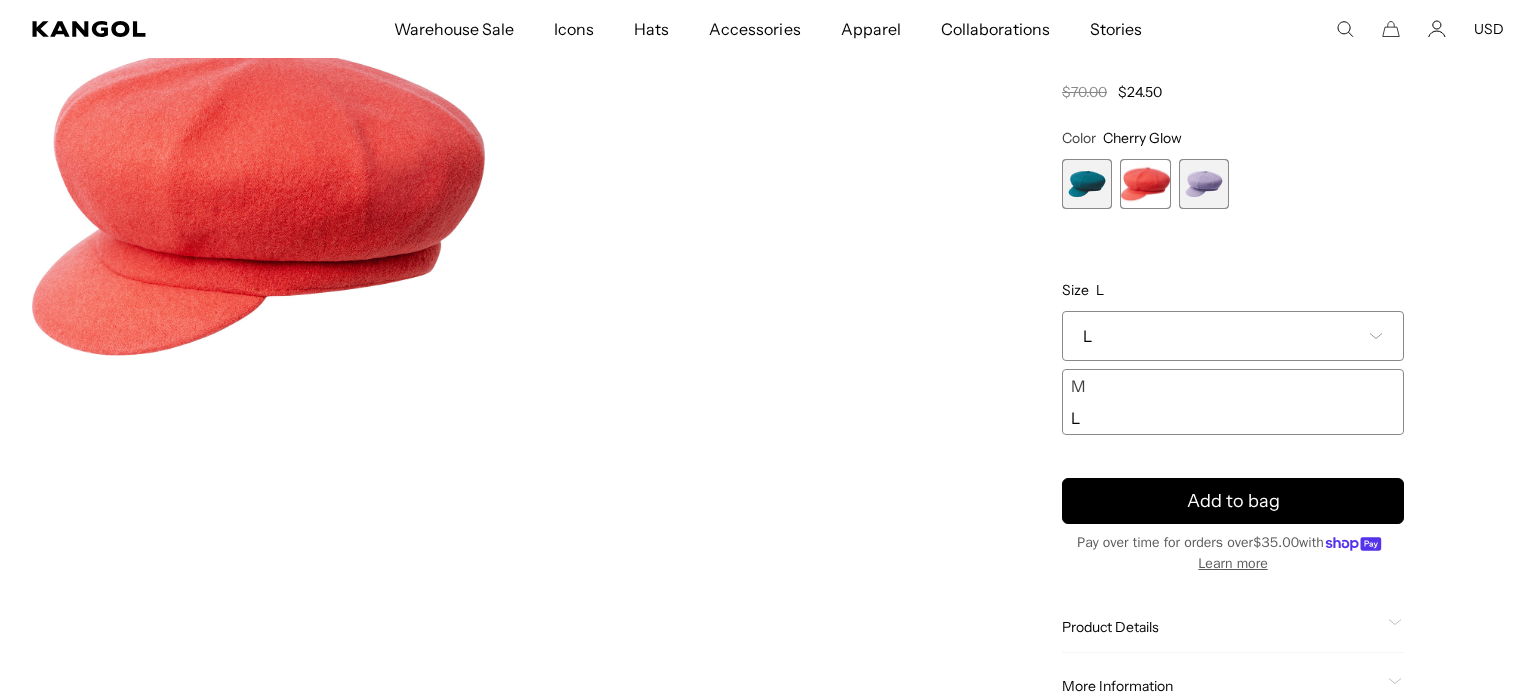 click on "L" at bounding box center [1233, 336] 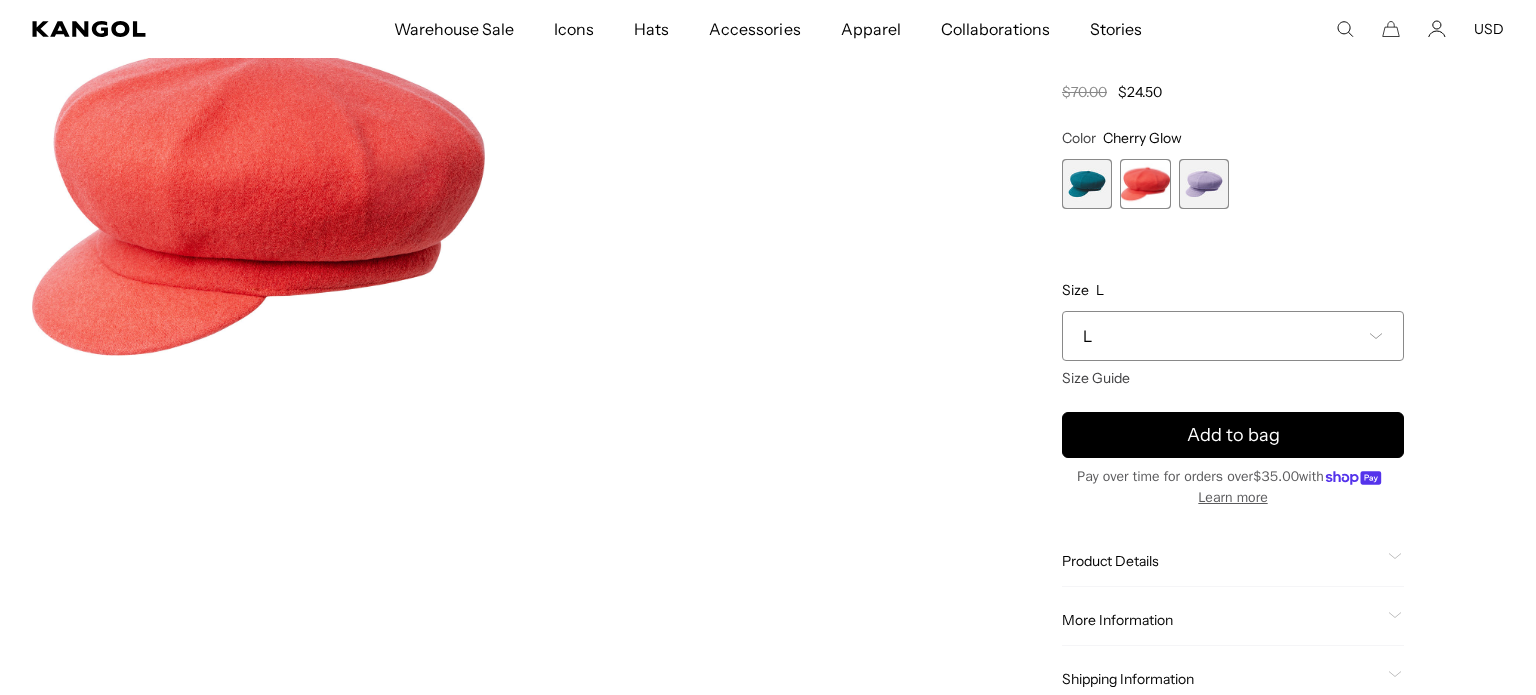 click at bounding box center (1204, 184) 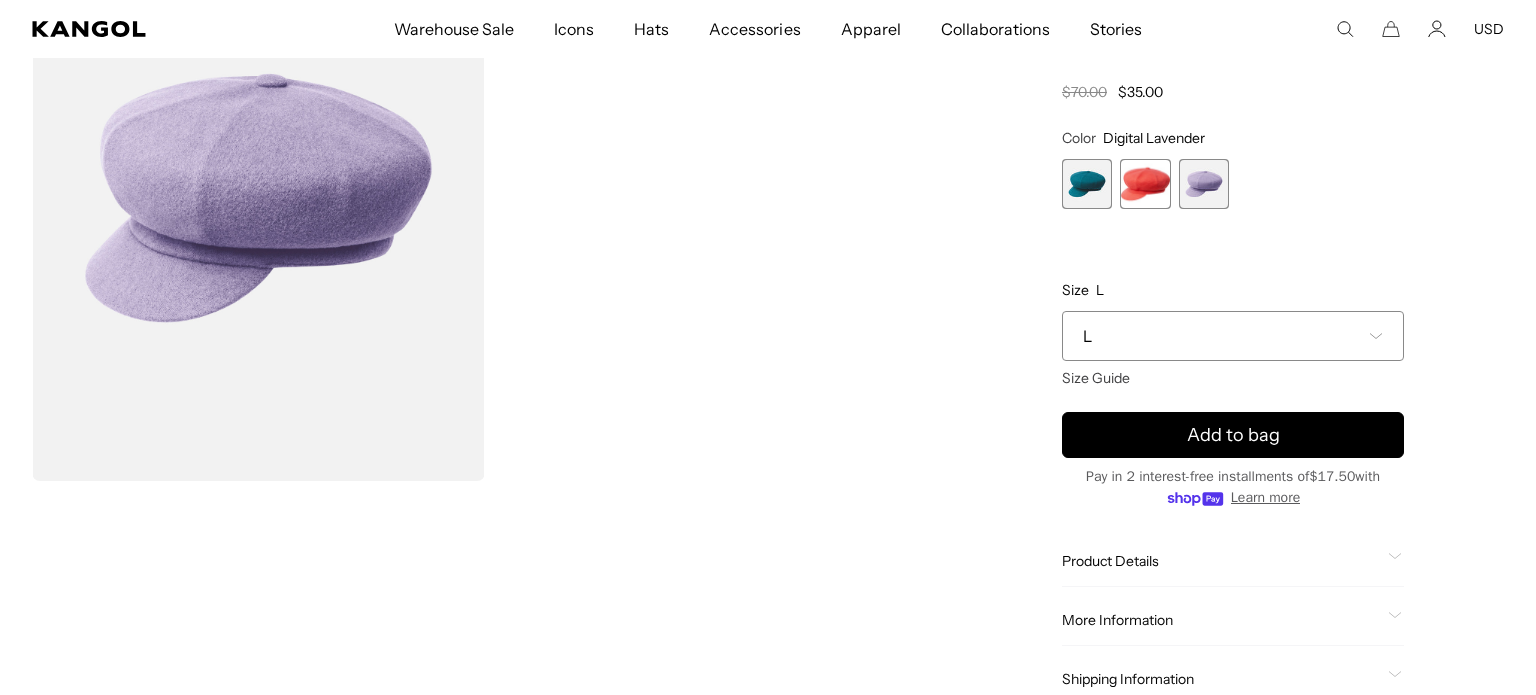 click on "L" at bounding box center (1233, 336) 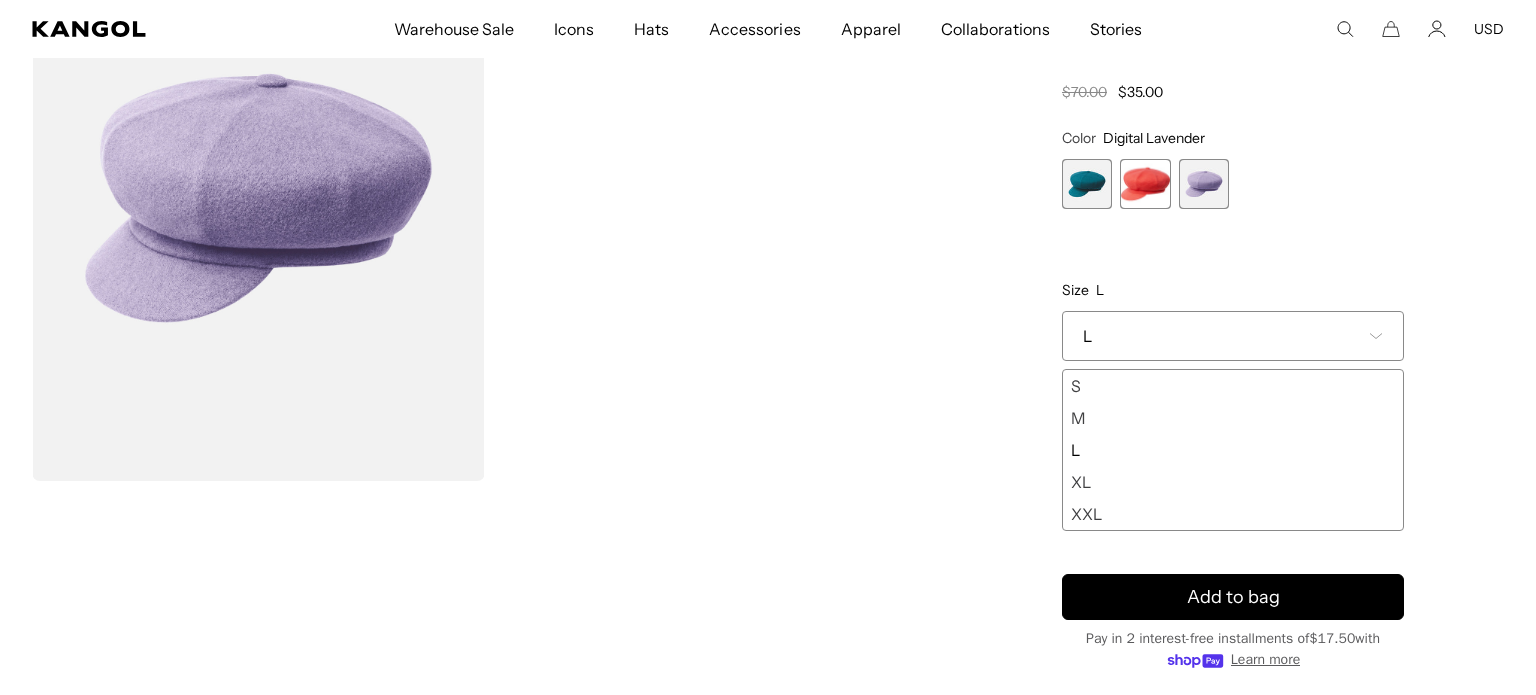 scroll, scrollTop: 0, scrollLeft: 412, axis: horizontal 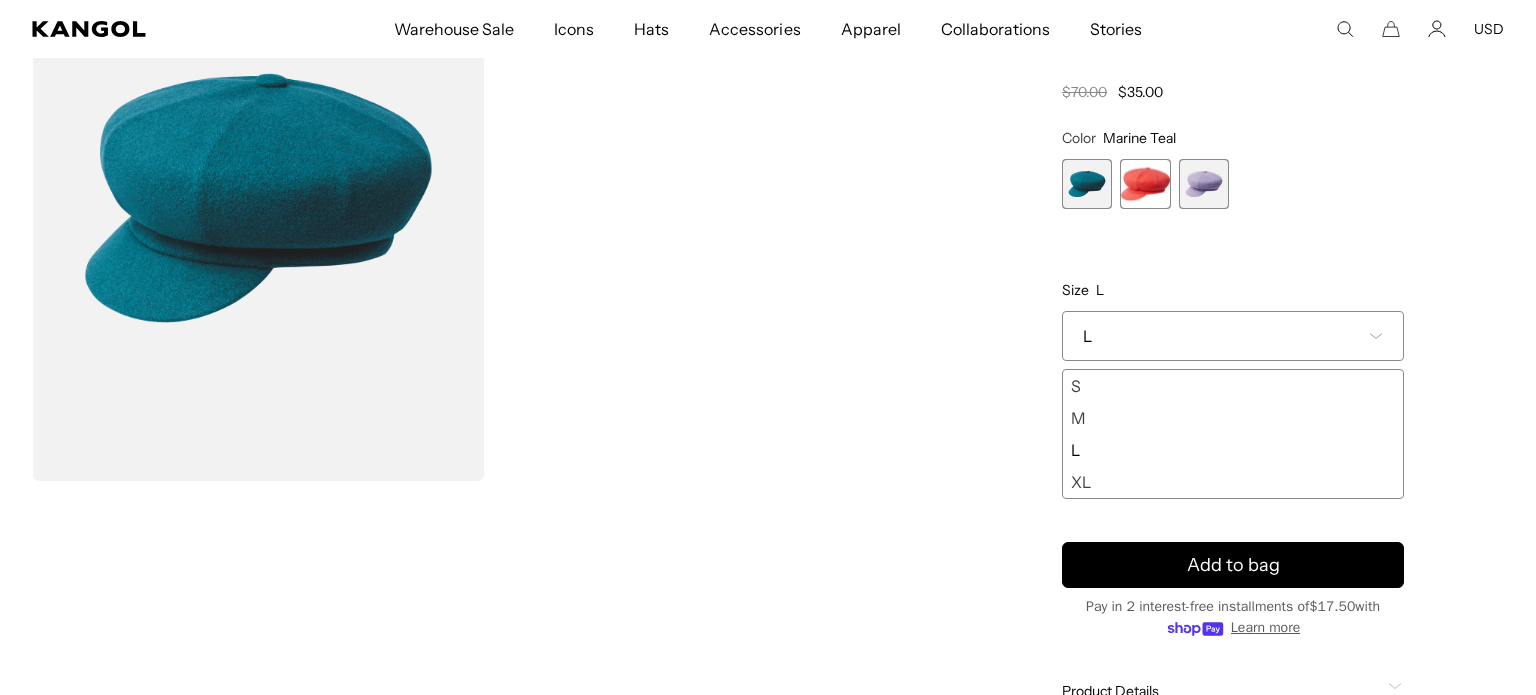 click on "Add to bag" at bounding box center (0, 0) 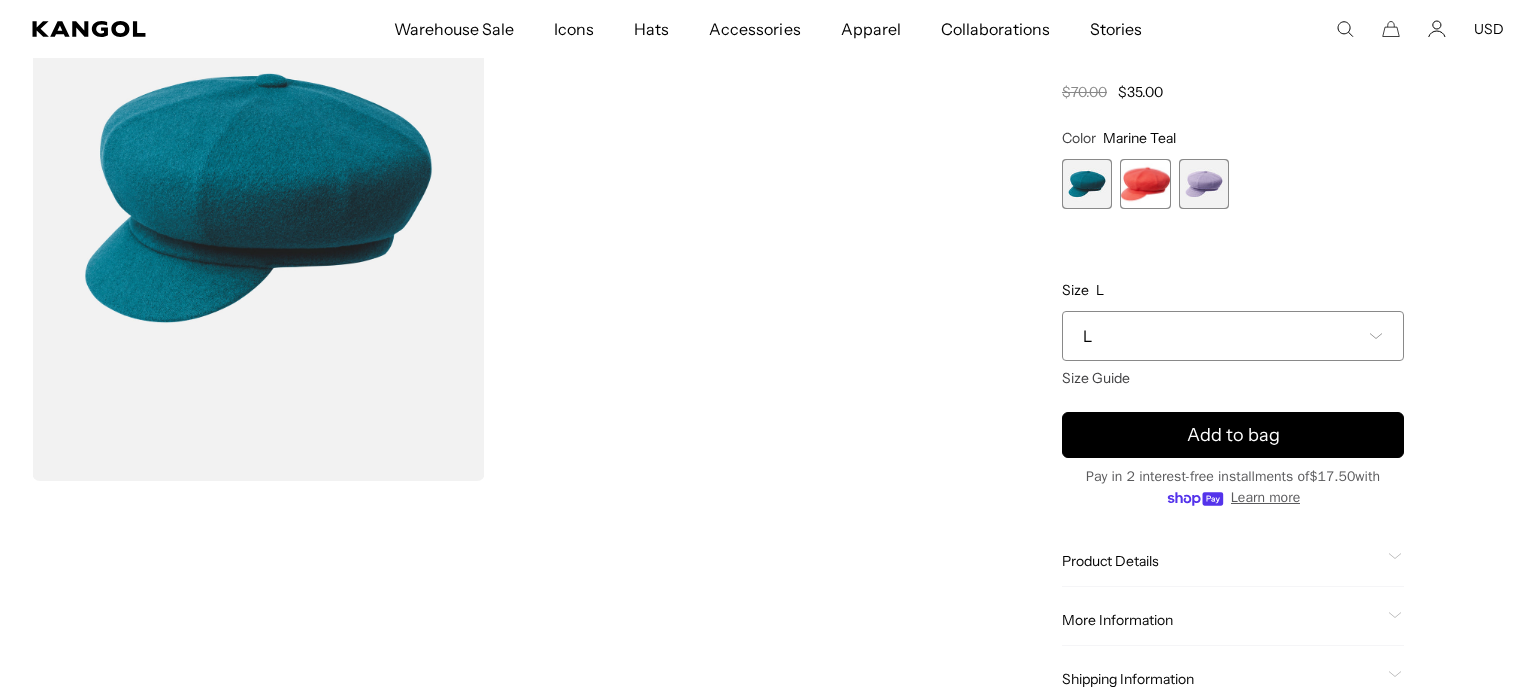 scroll, scrollTop: 0, scrollLeft: 0, axis: both 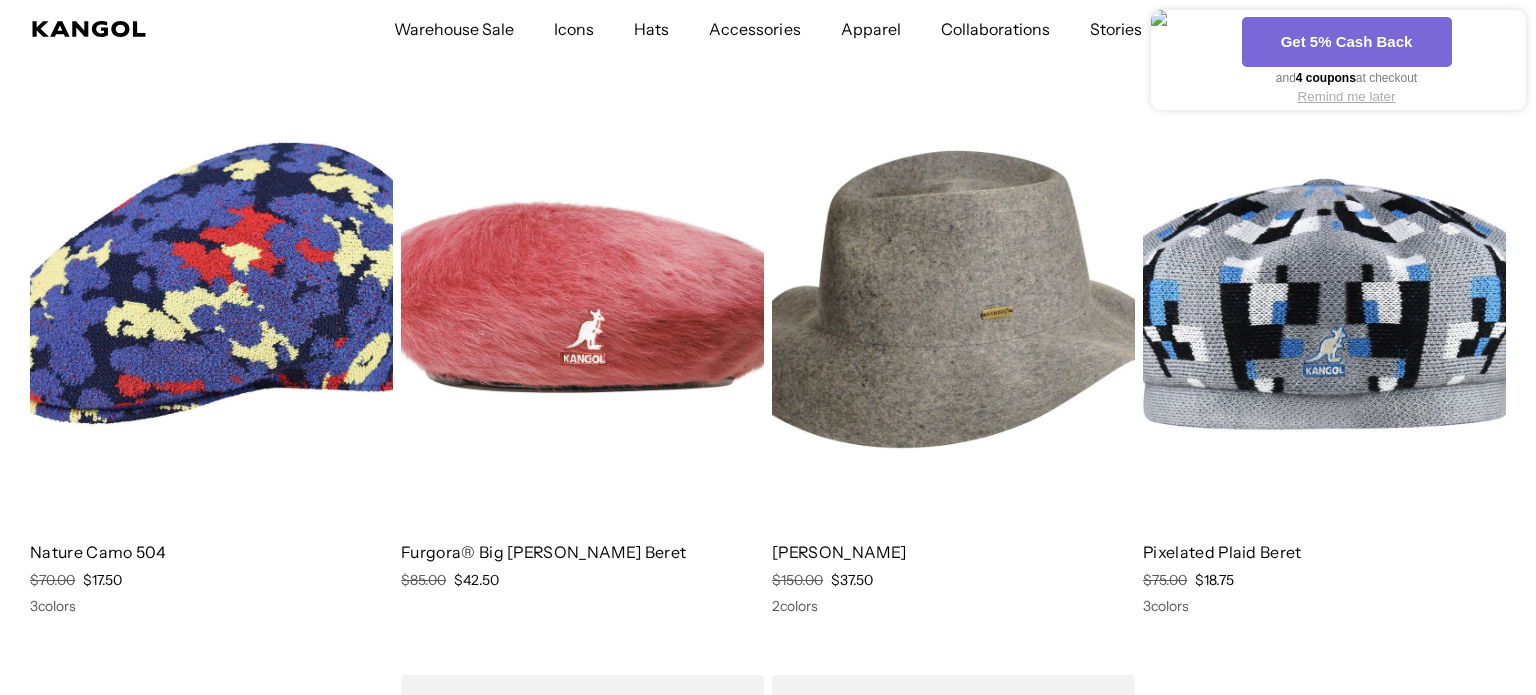 click at bounding box center (1324, 298) 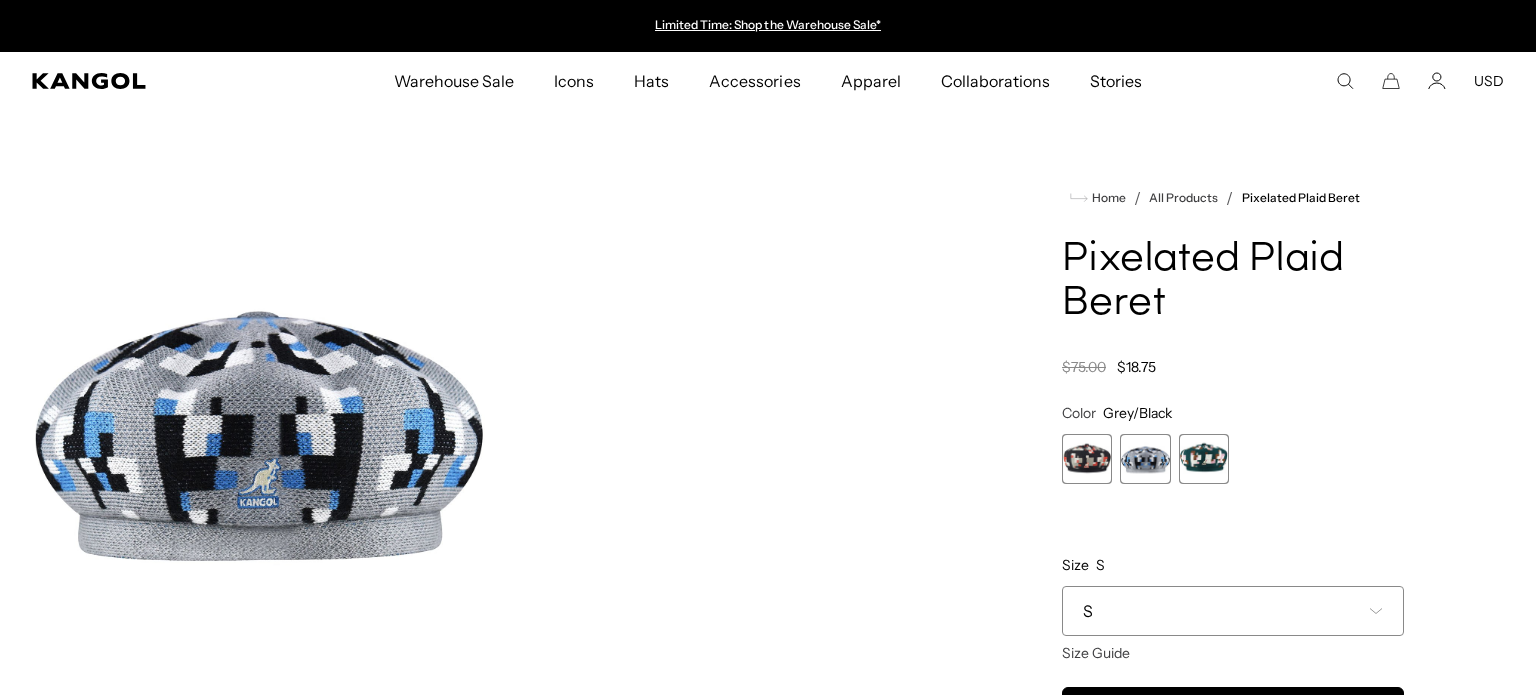 scroll, scrollTop: 84, scrollLeft: 0, axis: vertical 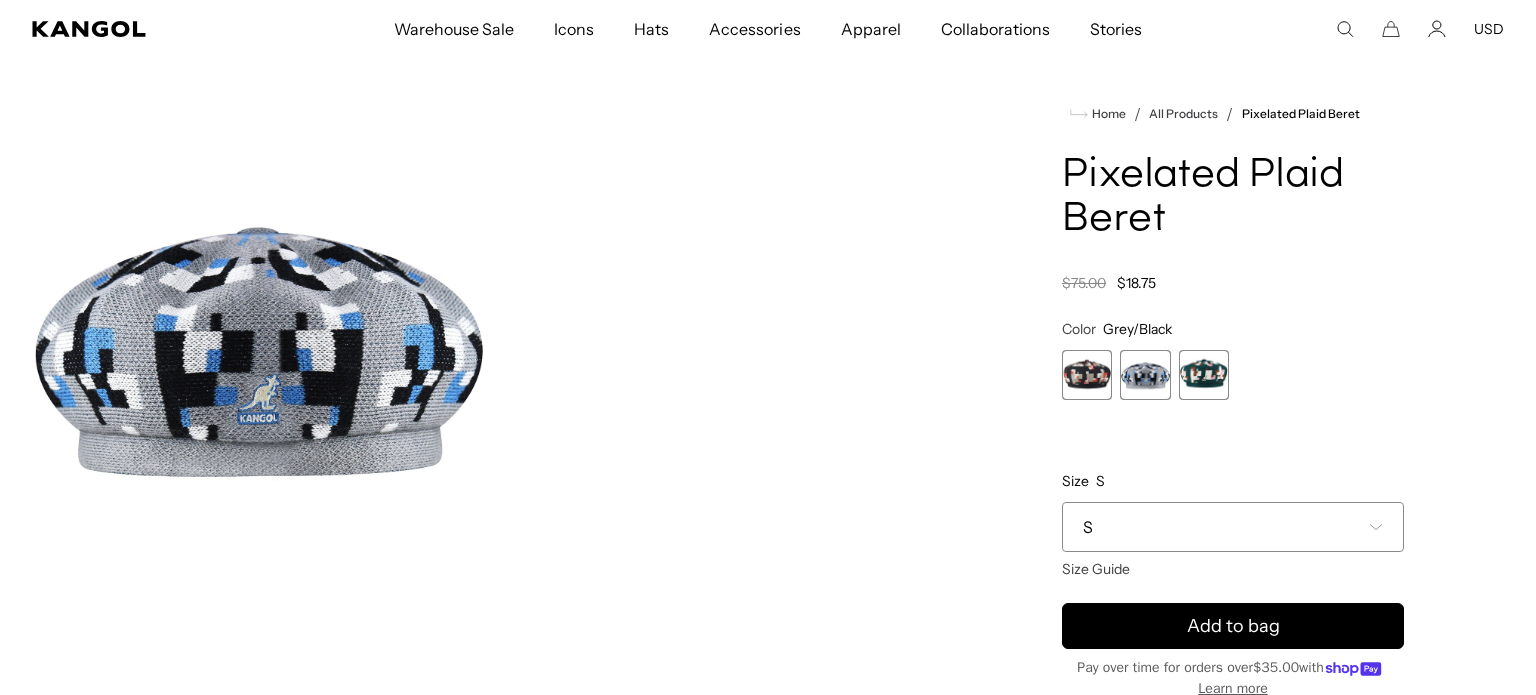click at bounding box center [1204, 375] 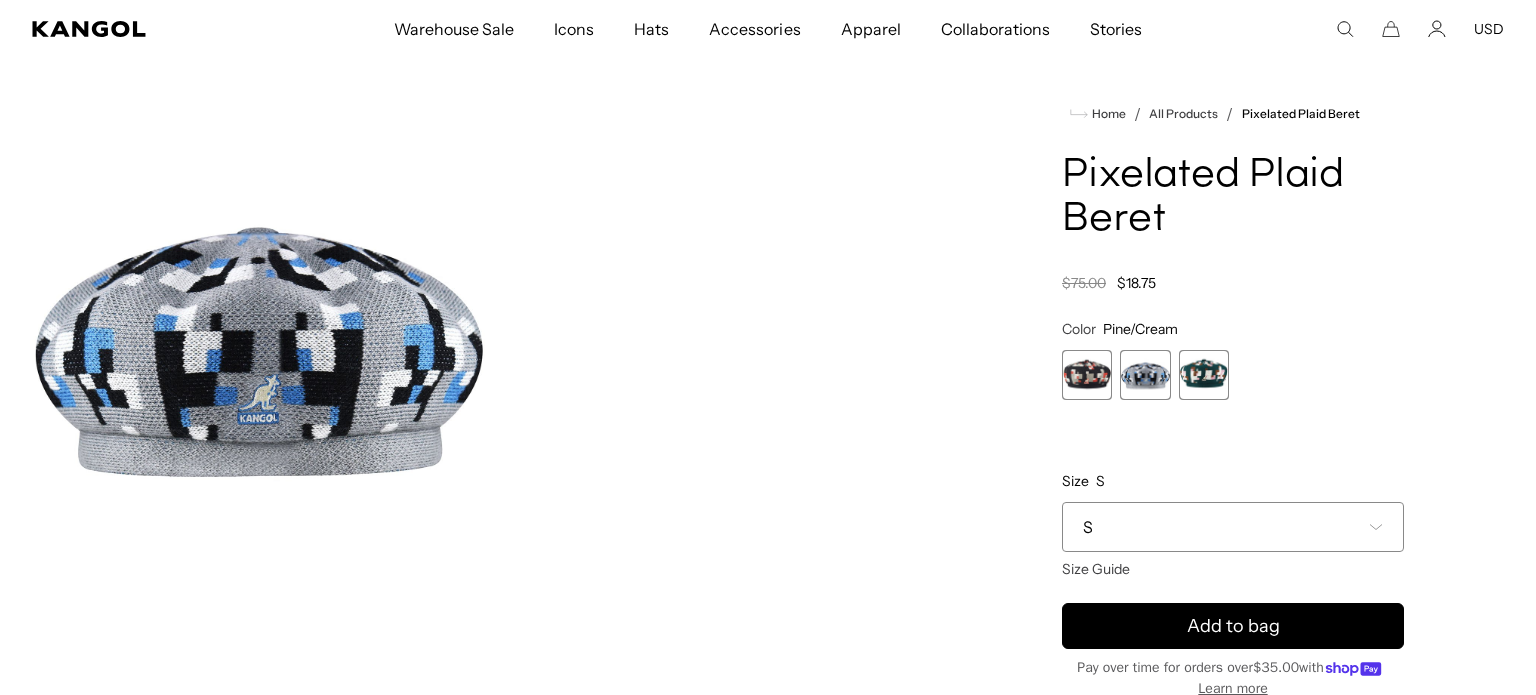 scroll, scrollTop: 0, scrollLeft: 412, axis: horizontal 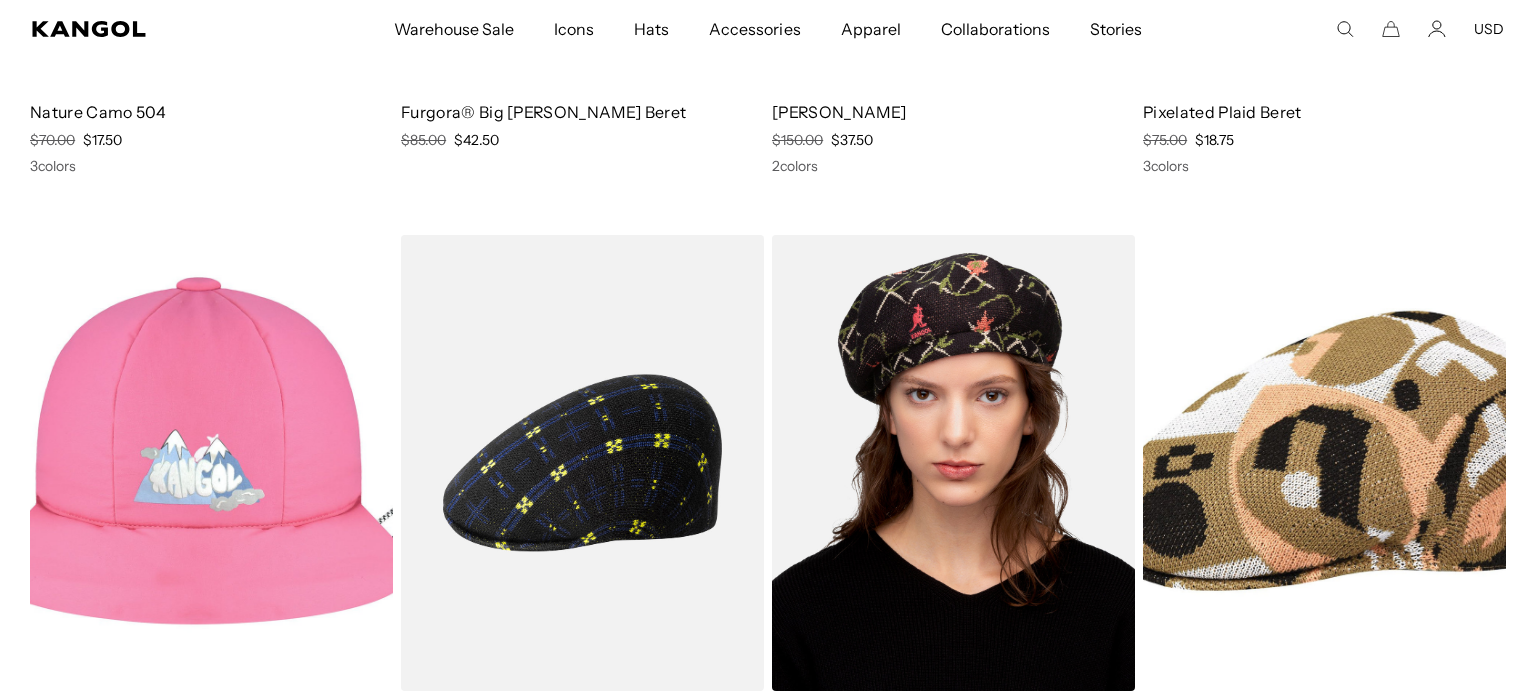 click at bounding box center (953, 463) 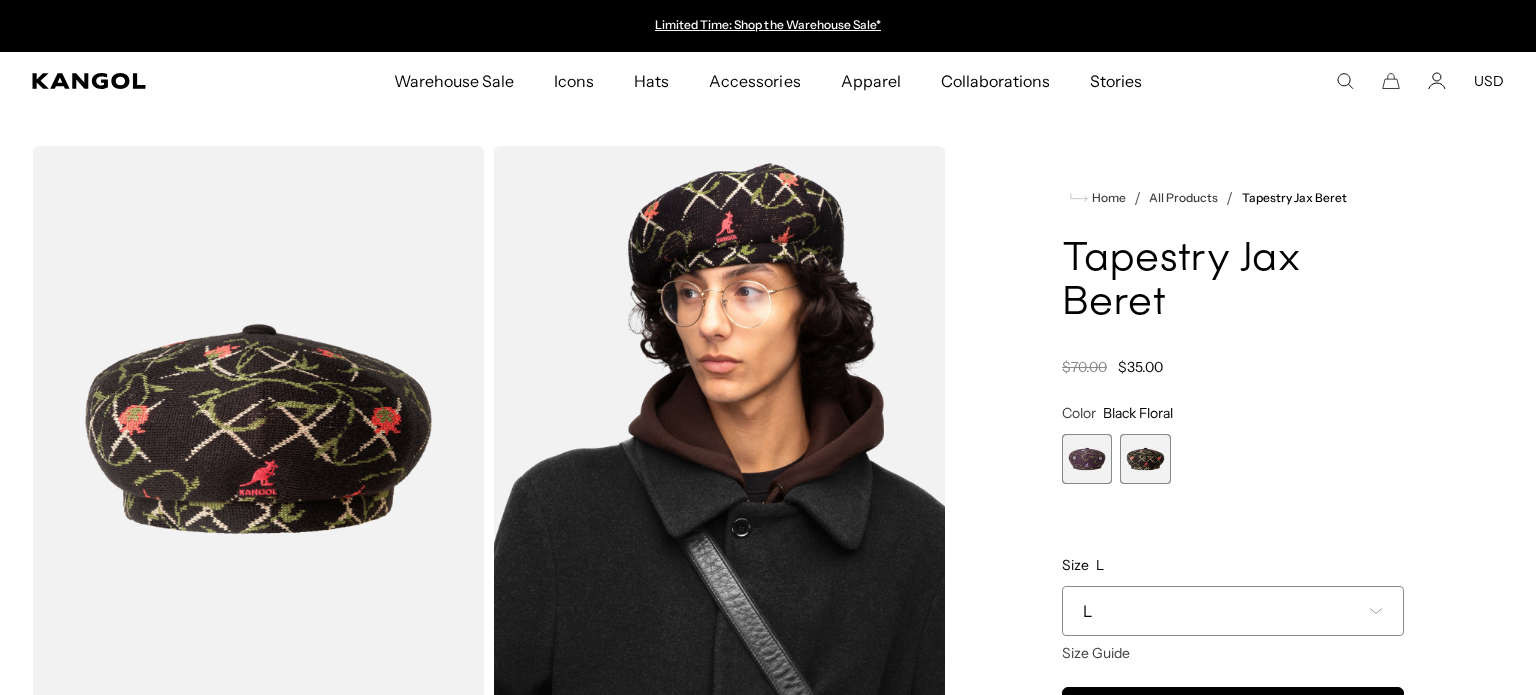 scroll, scrollTop: 0, scrollLeft: 0, axis: both 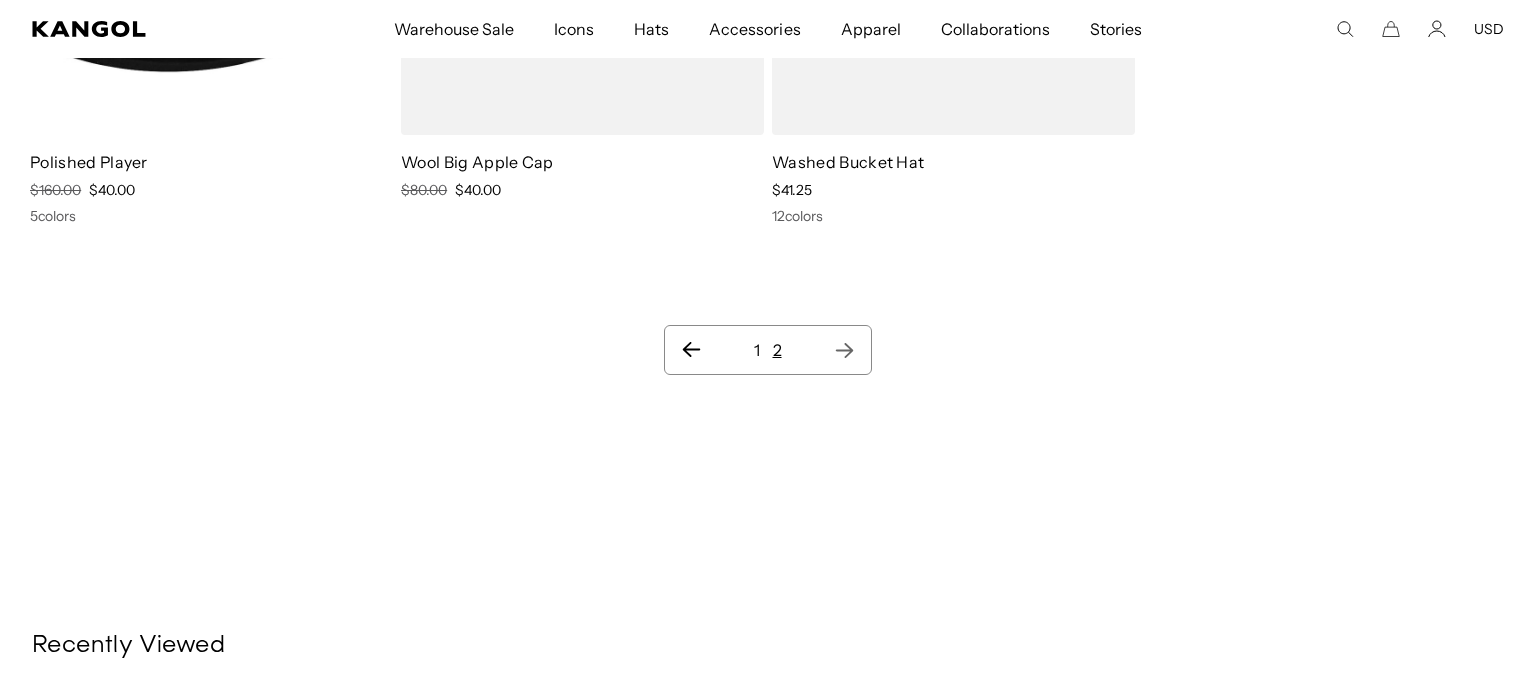 click on "1" at bounding box center (757, 350) 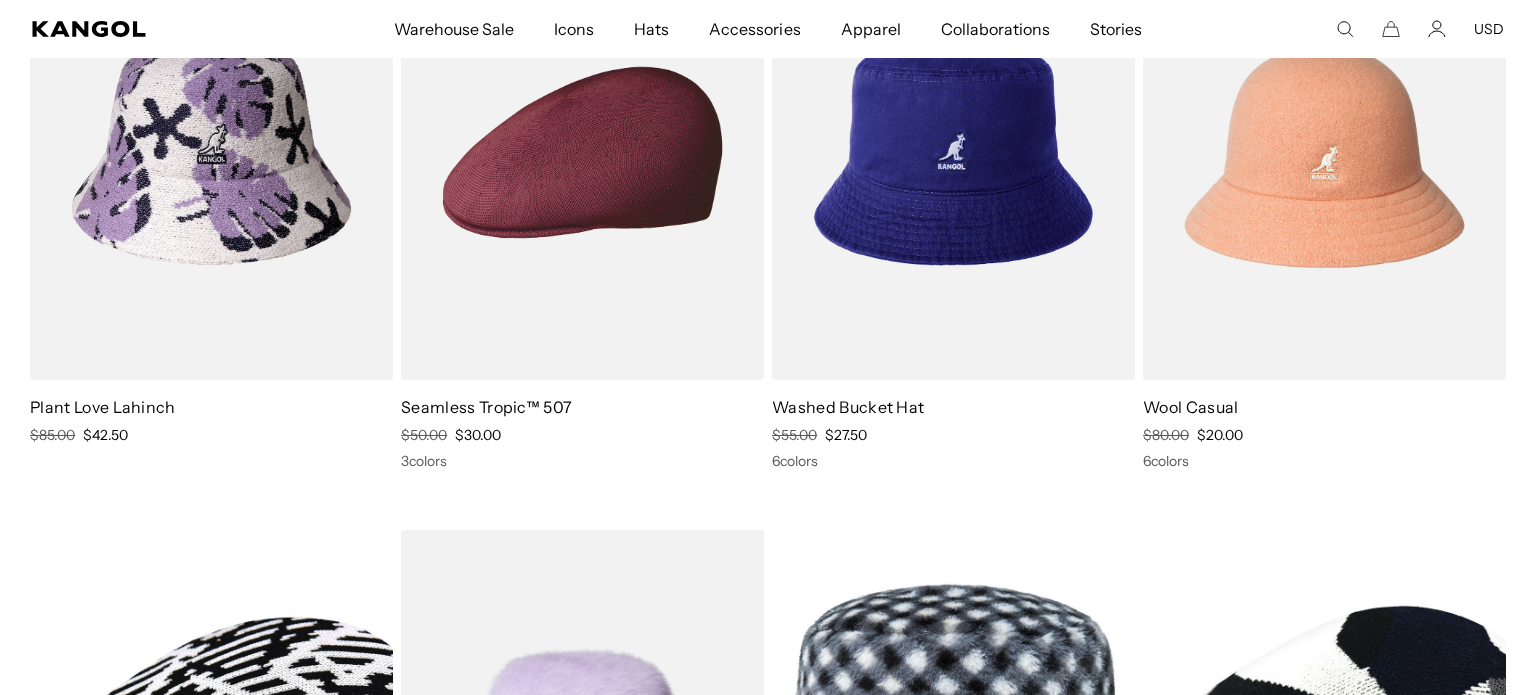 scroll, scrollTop: 0, scrollLeft: 0, axis: both 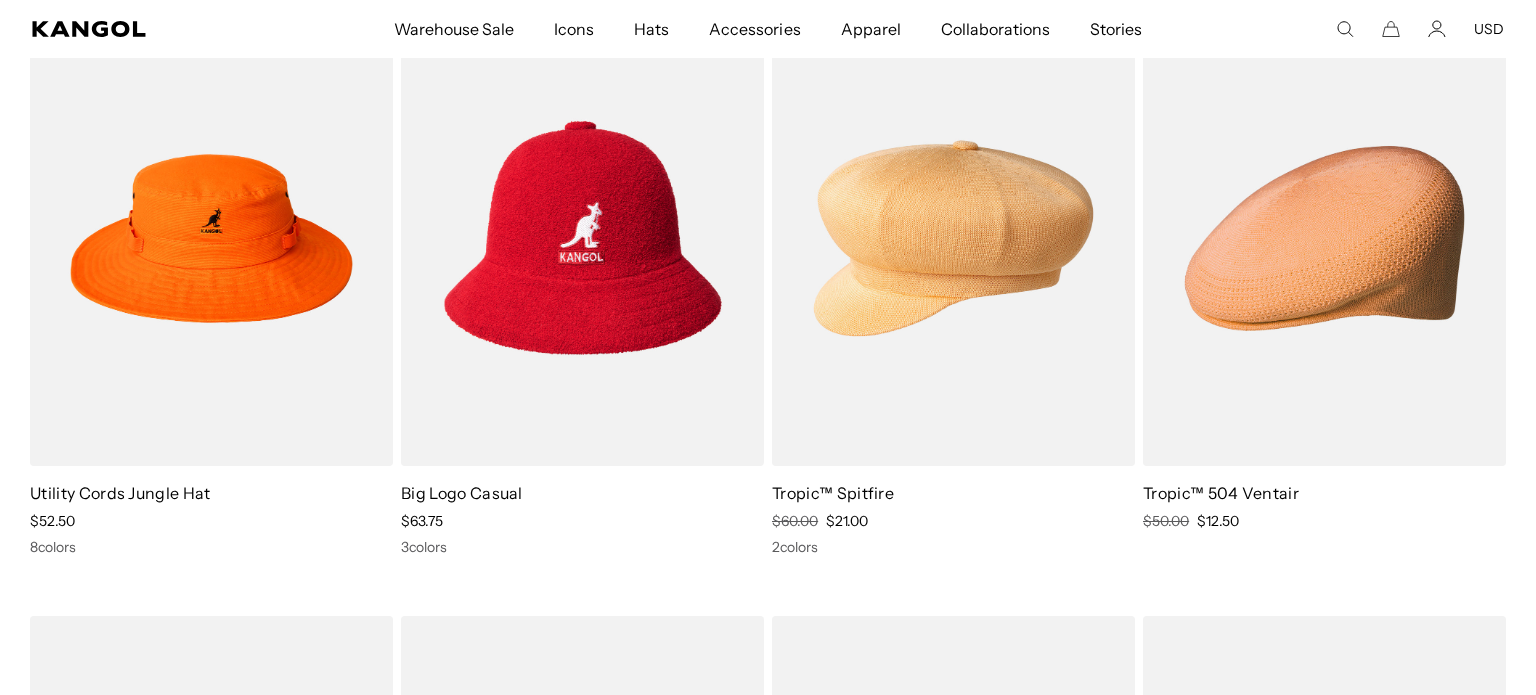 click at bounding box center [953, 239] 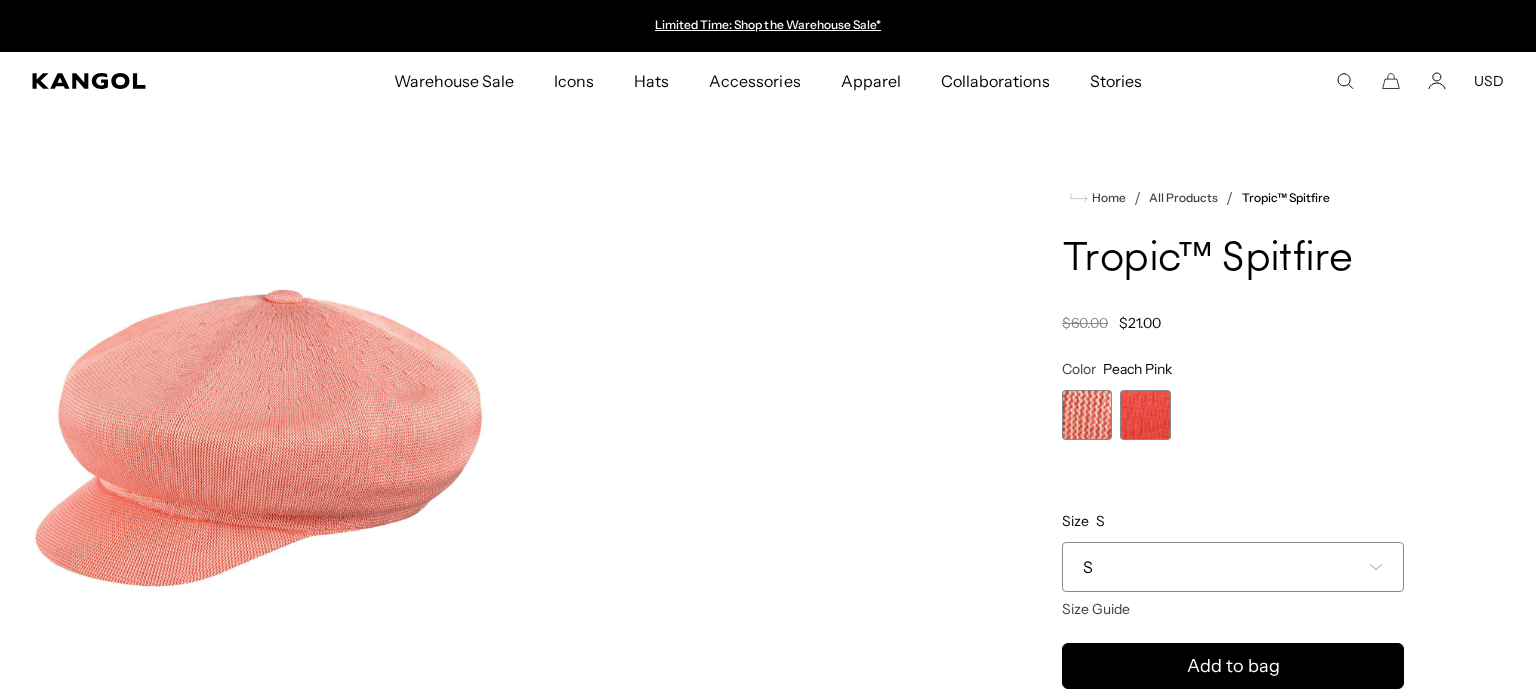 scroll, scrollTop: 158, scrollLeft: 0, axis: vertical 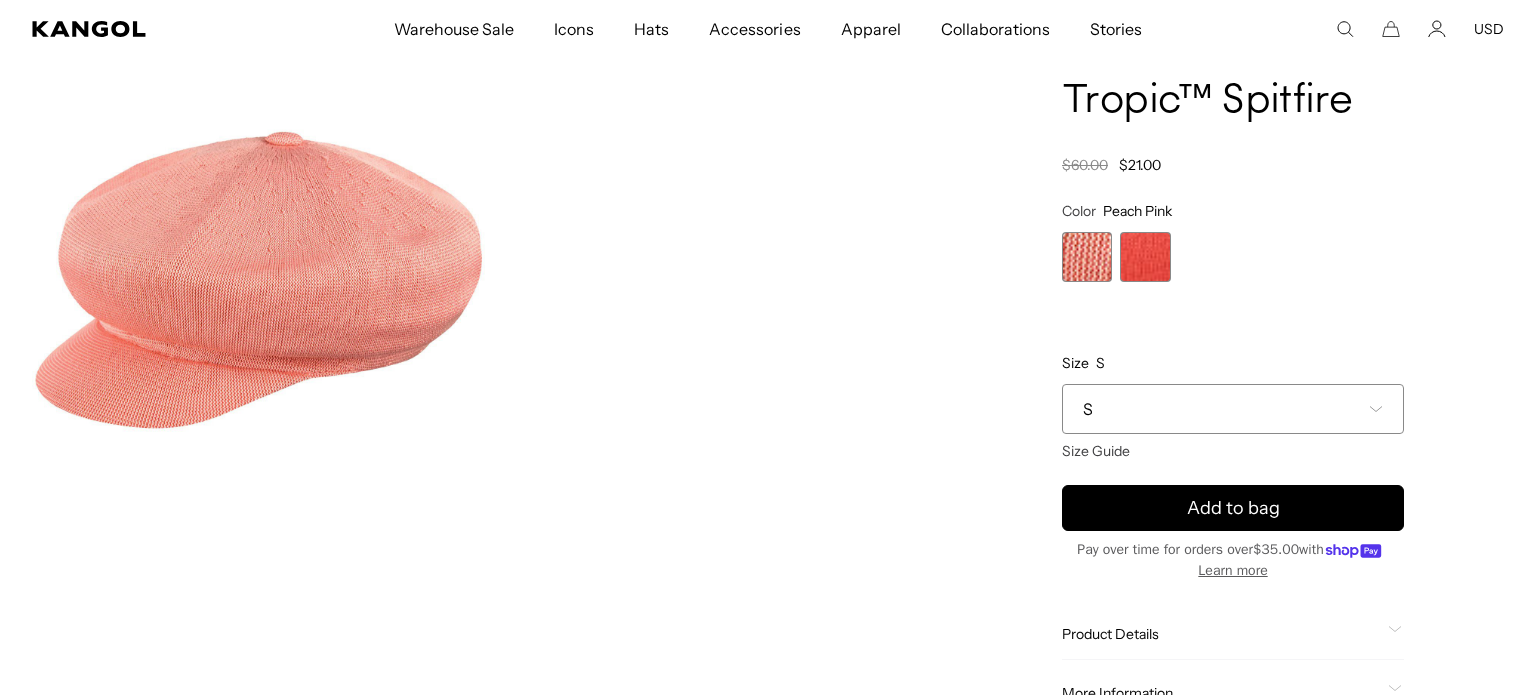 click at bounding box center (1145, 257) 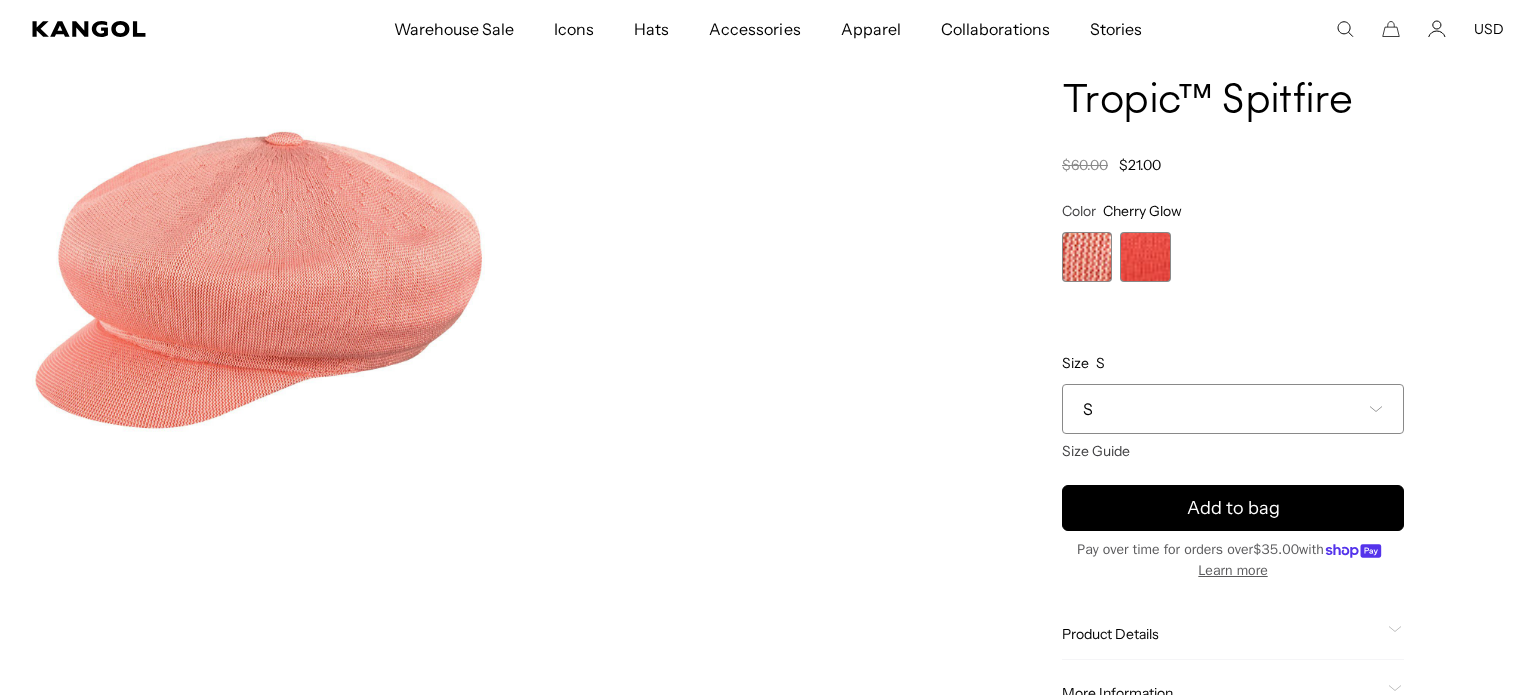 scroll, scrollTop: 158, scrollLeft: 0, axis: vertical 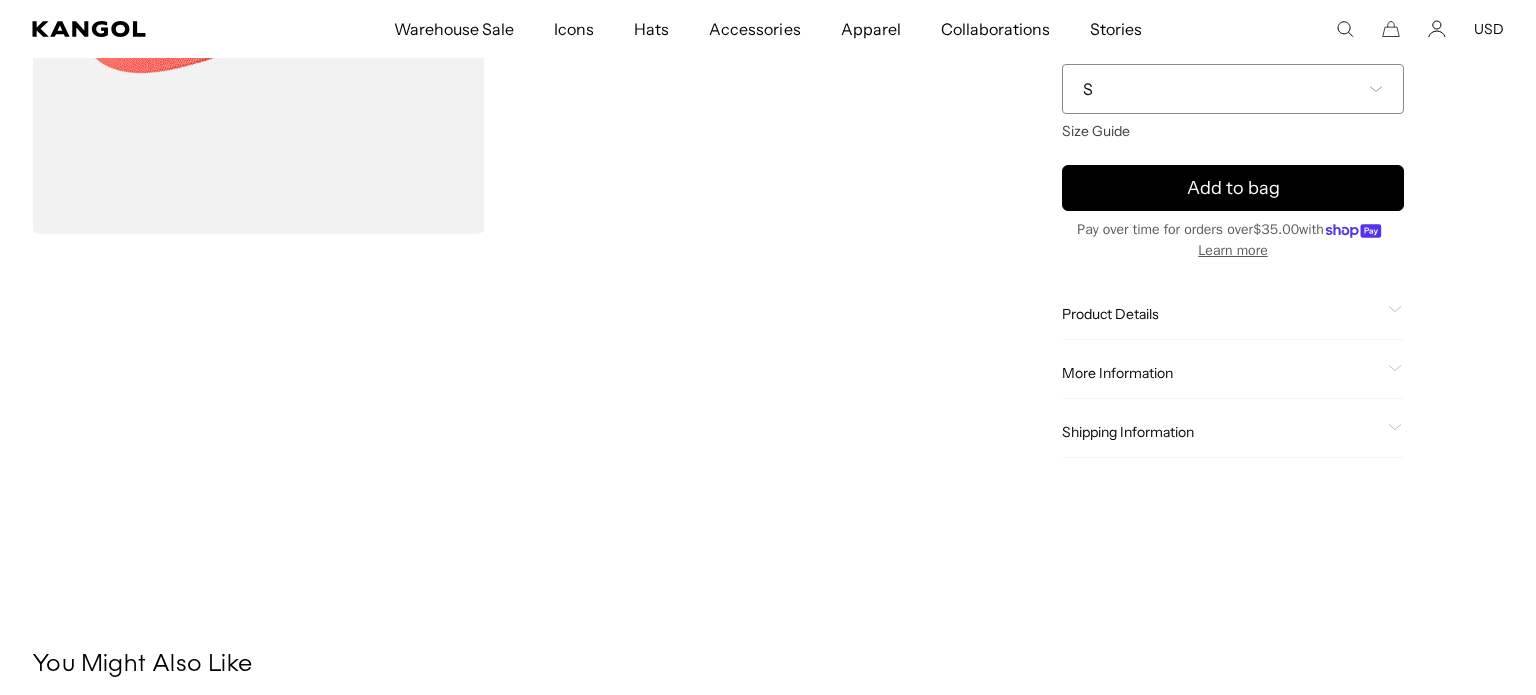 click on "Product Details" 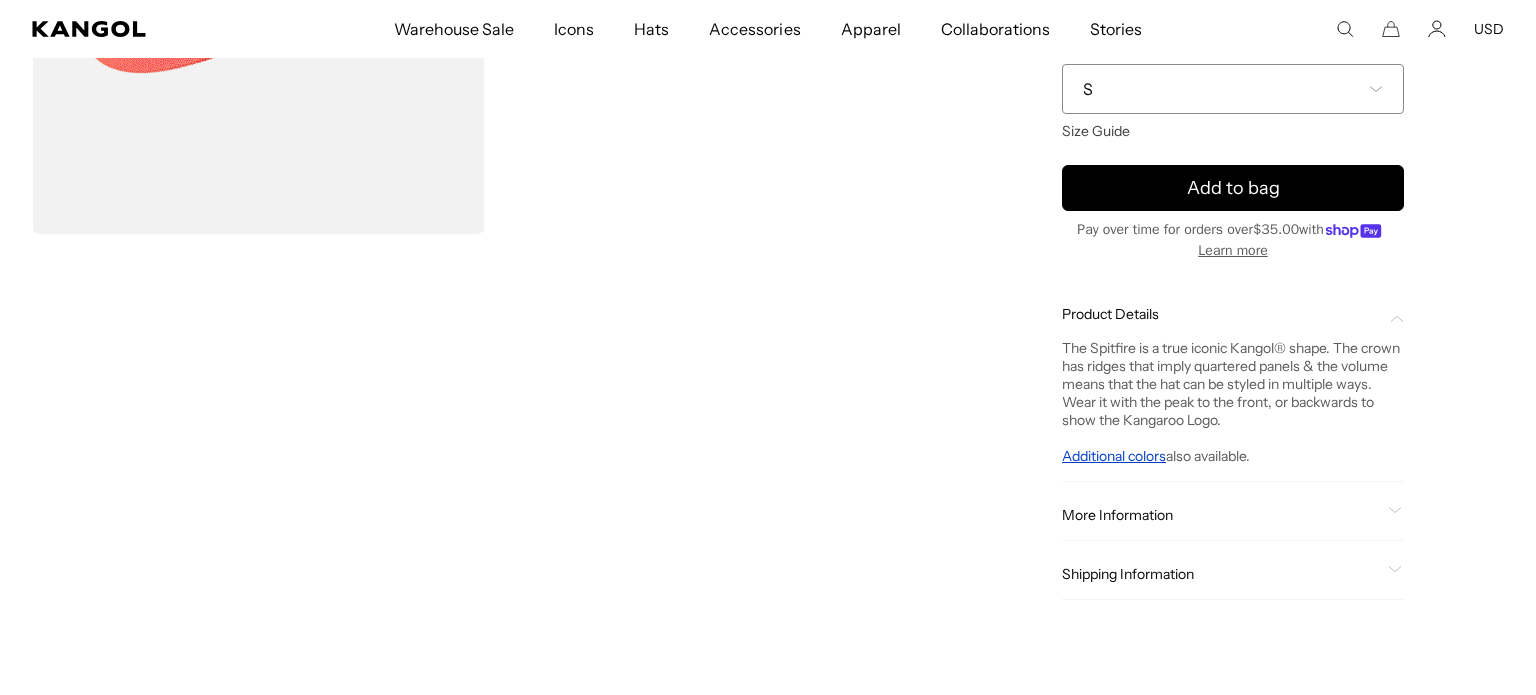 scroll, scrollTop: 0, scrollLeft: 412, axis: horizontal 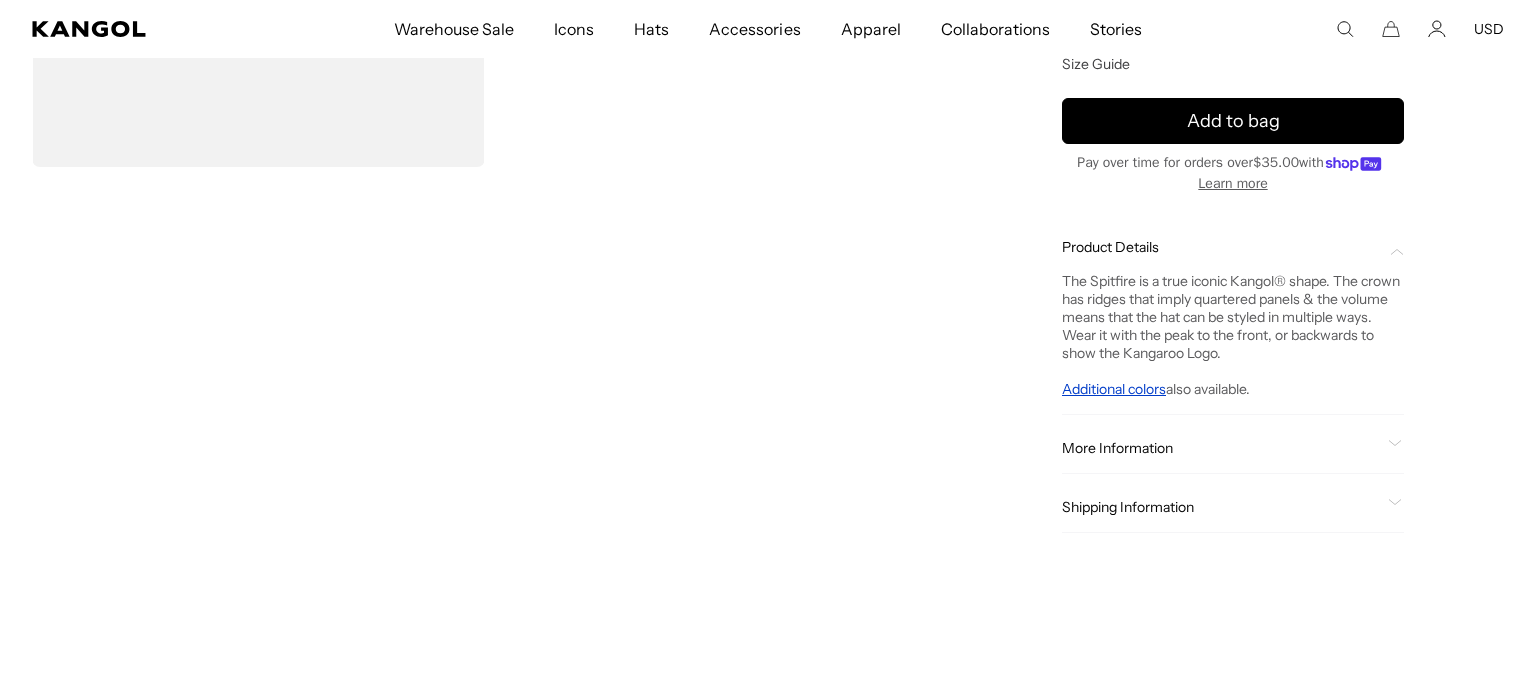 click on "More Information" 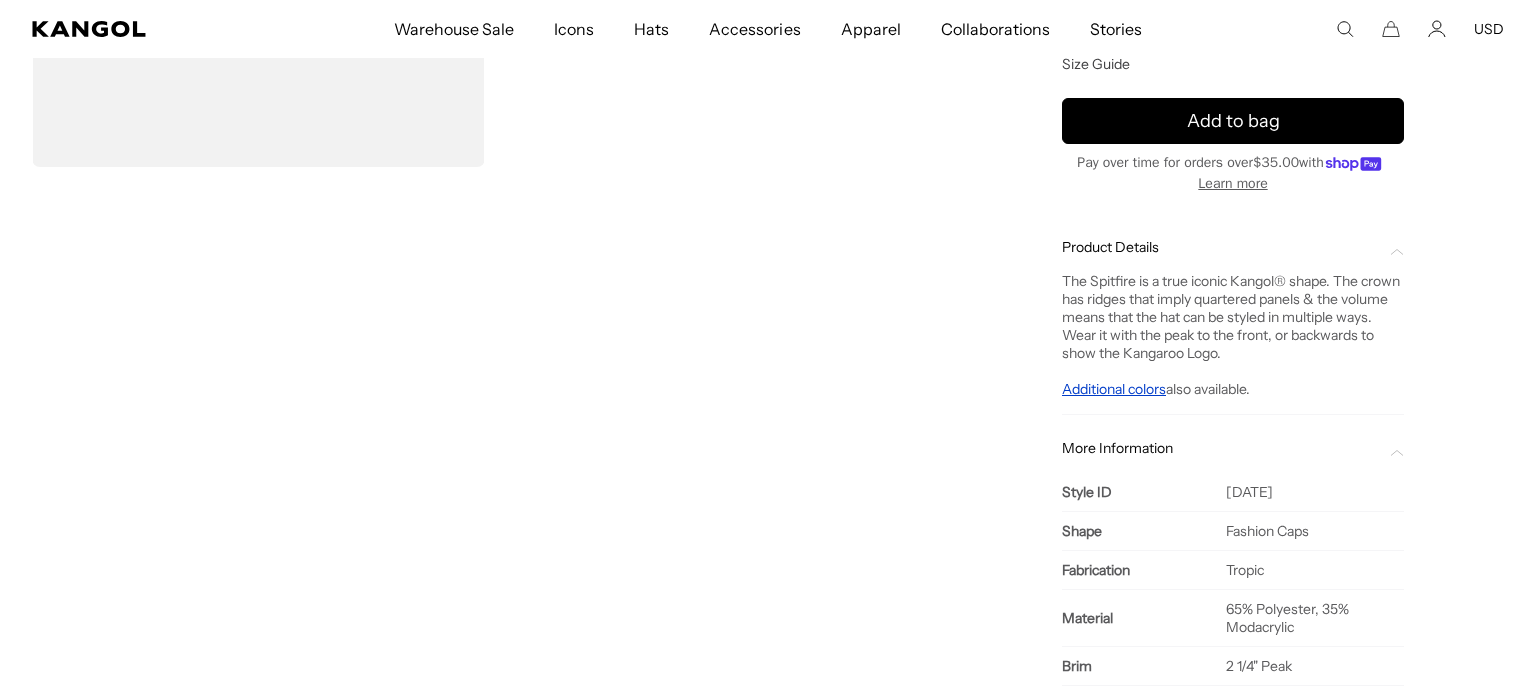 scroll, scrollTop: 604, scrollLeft: 0, axis: vertical 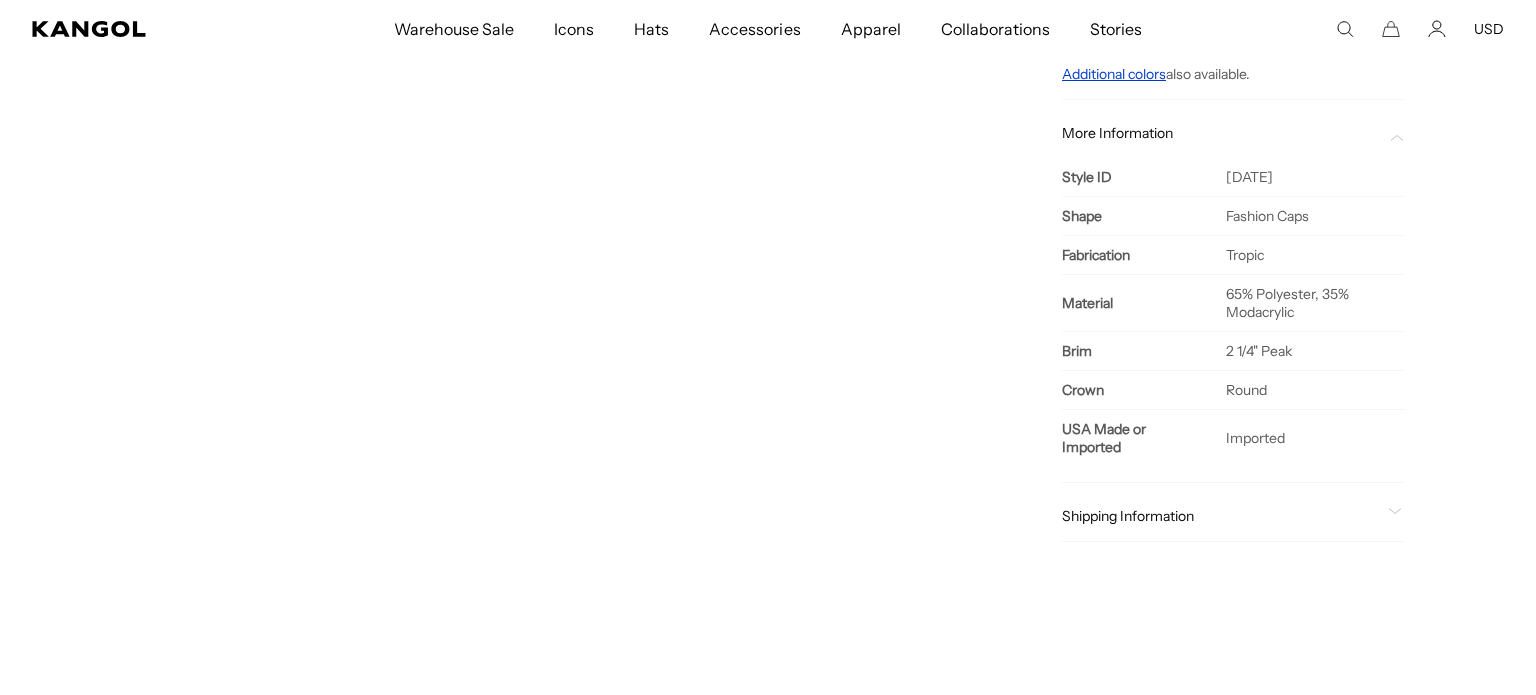 click on "Loading..." at bounding box center (489, -66) 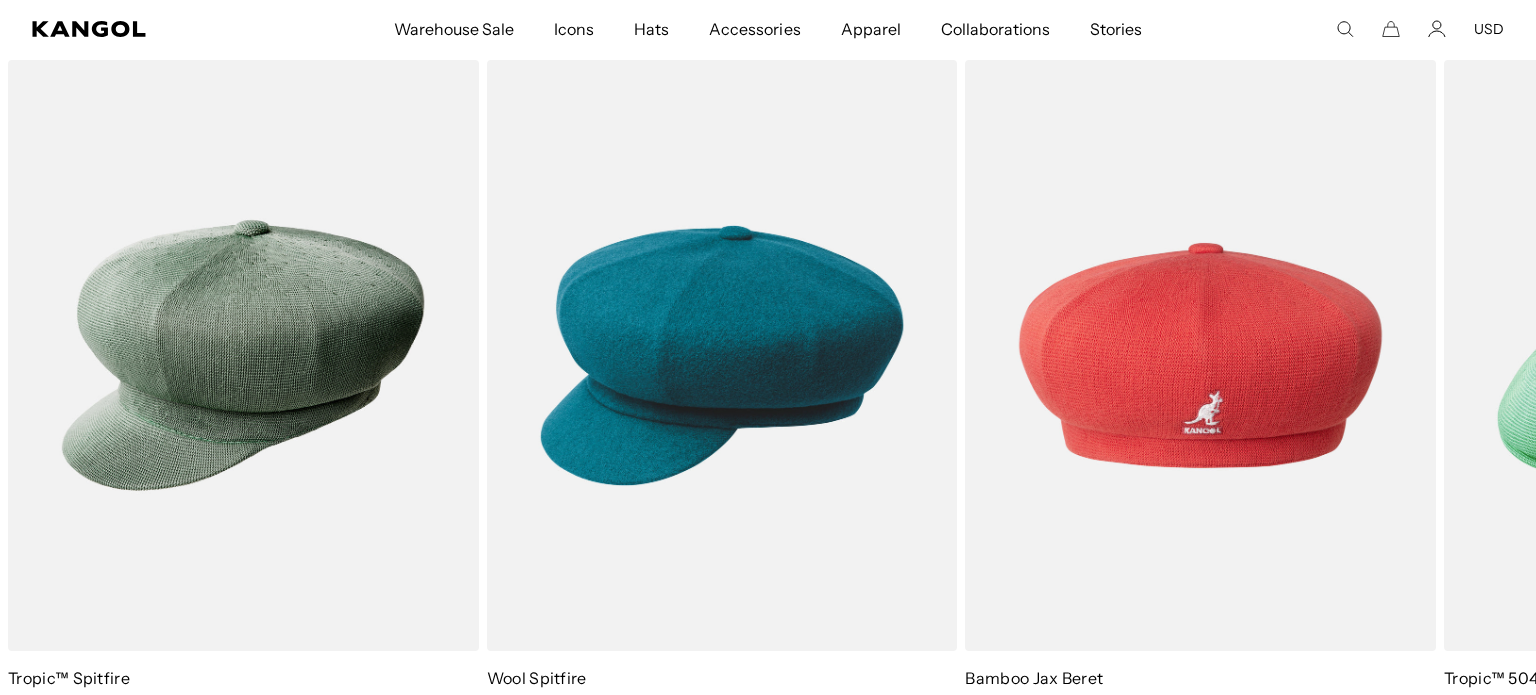 scroll, scrollTop: 1709, scrollLeft: 0, axis: vertical 